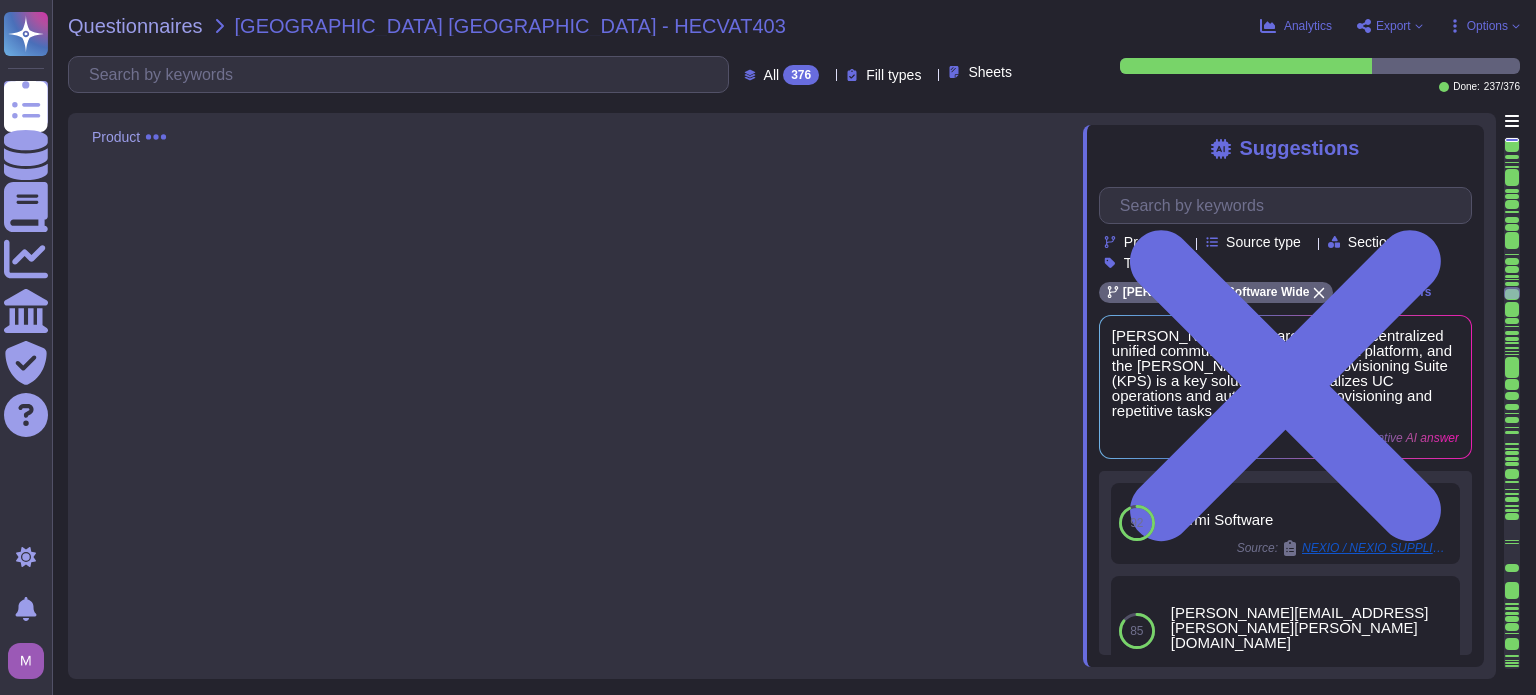 scroll, scrollTop: 0, scrollLeft: 0, axis: both 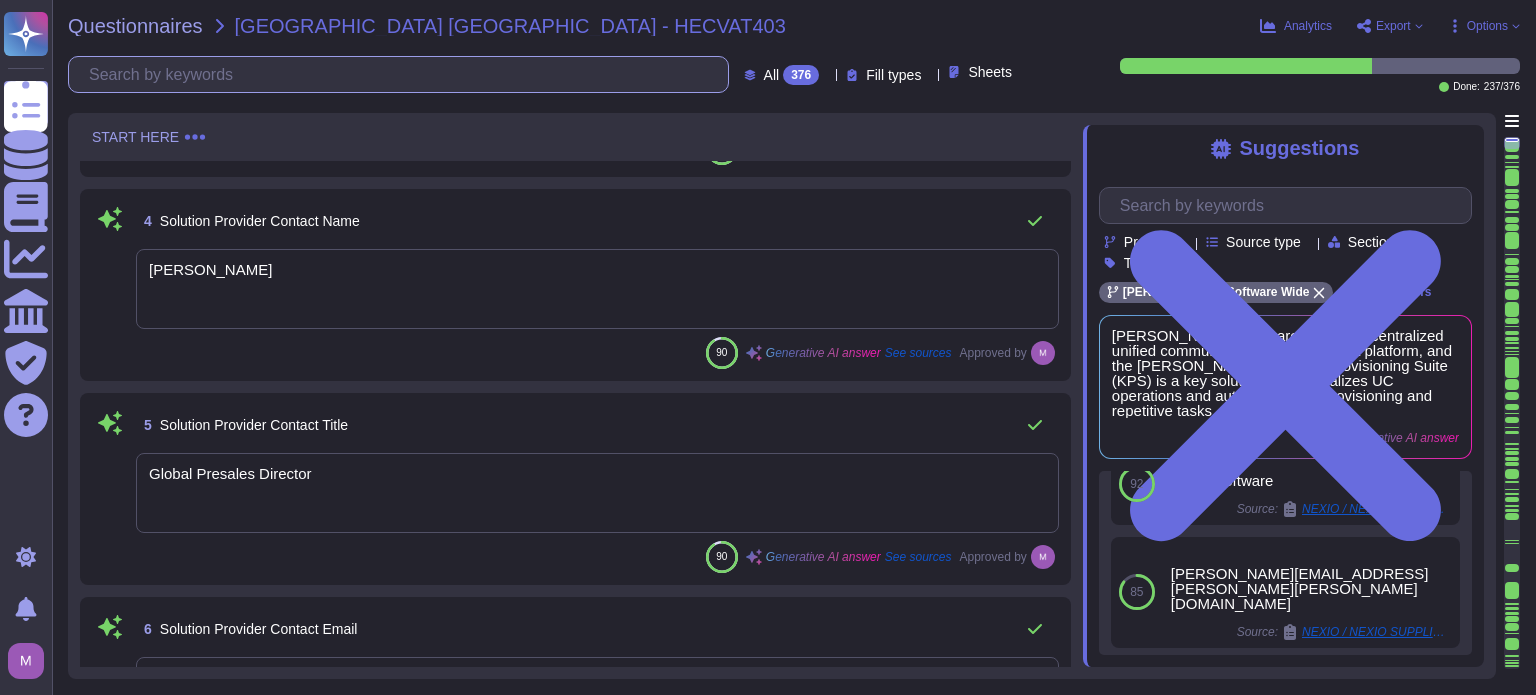 type on "[PERSON_NAME] Software delivers a centralized unified communications management platform, and the [PERSON_NAME] Software Provisioning Suite (KPS) is a key solution that centralizes UC operations and automates user provisioning and repetitive tasks." 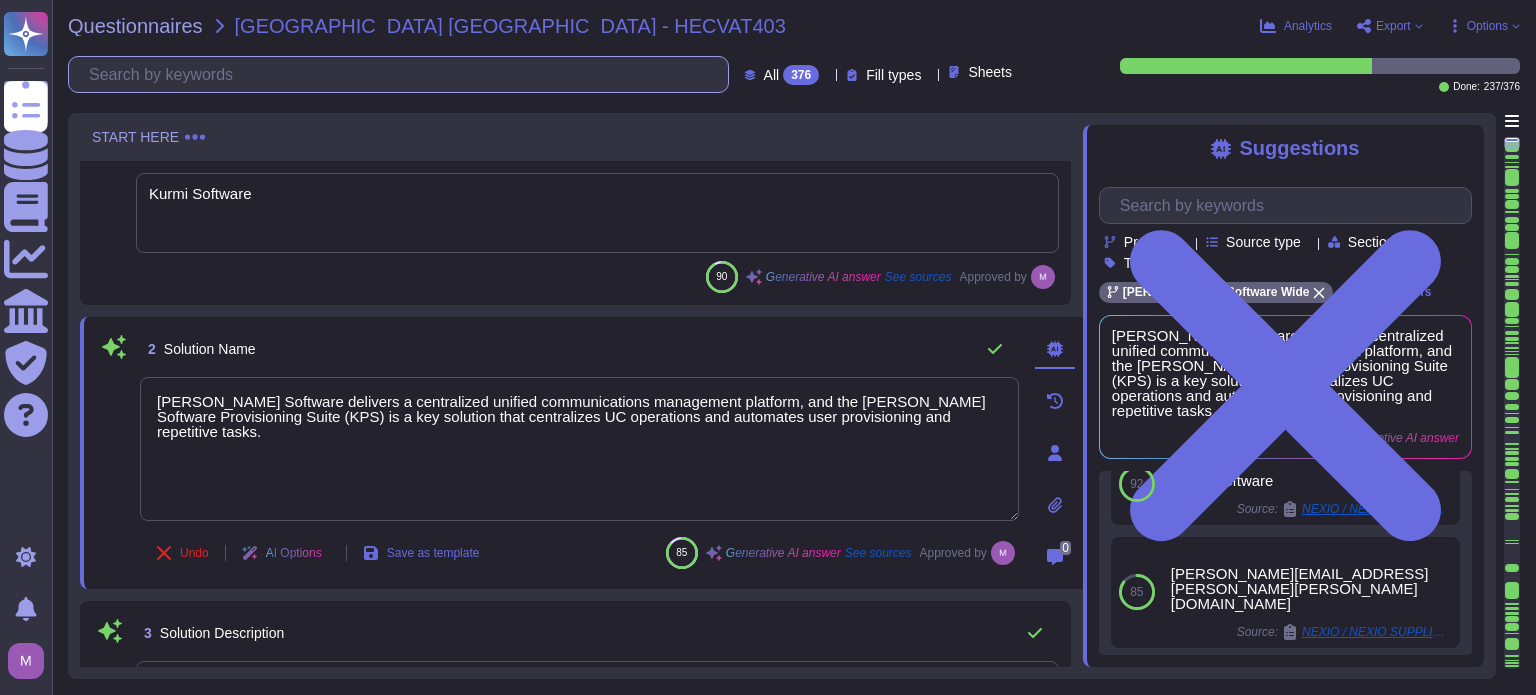 scroll, scrollTop: 0, scrollLeft: 0, axis: both 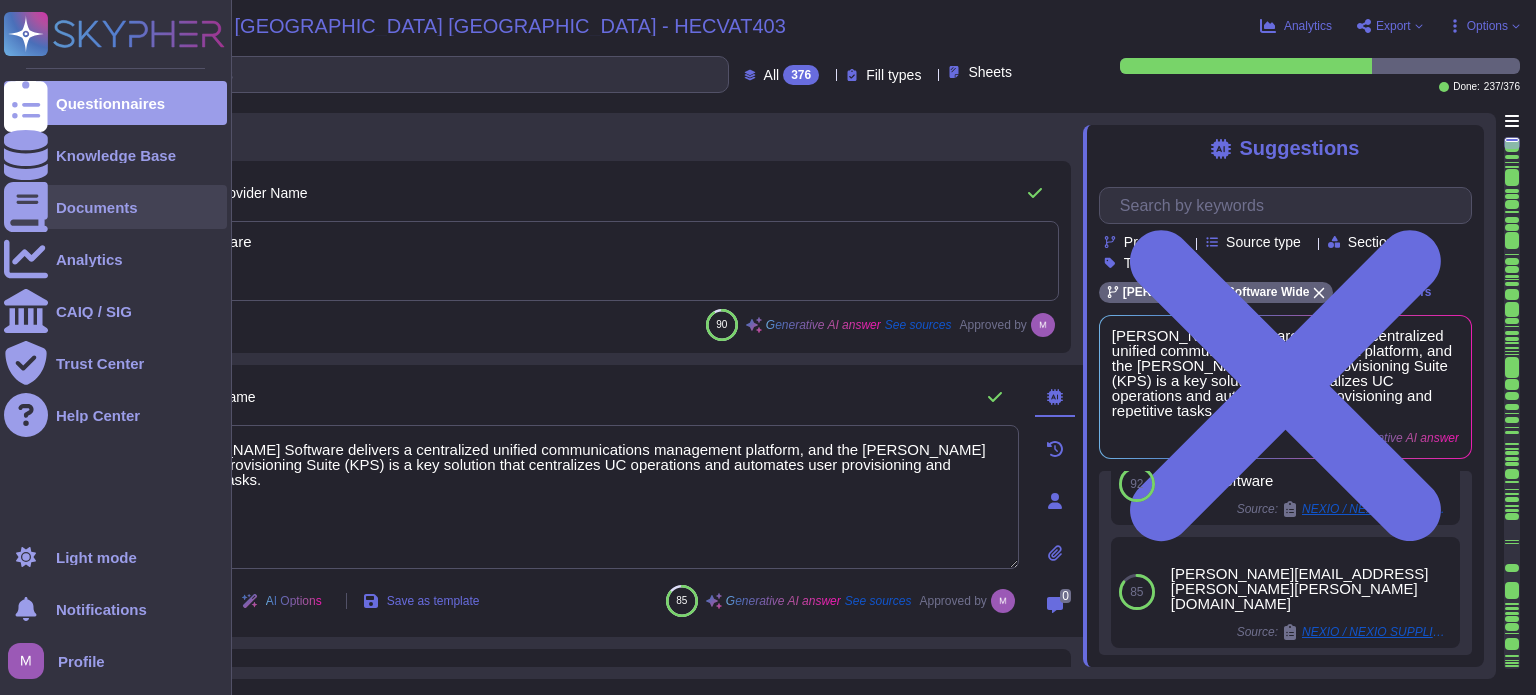click on "Documents" at bounding box center [115, 207] 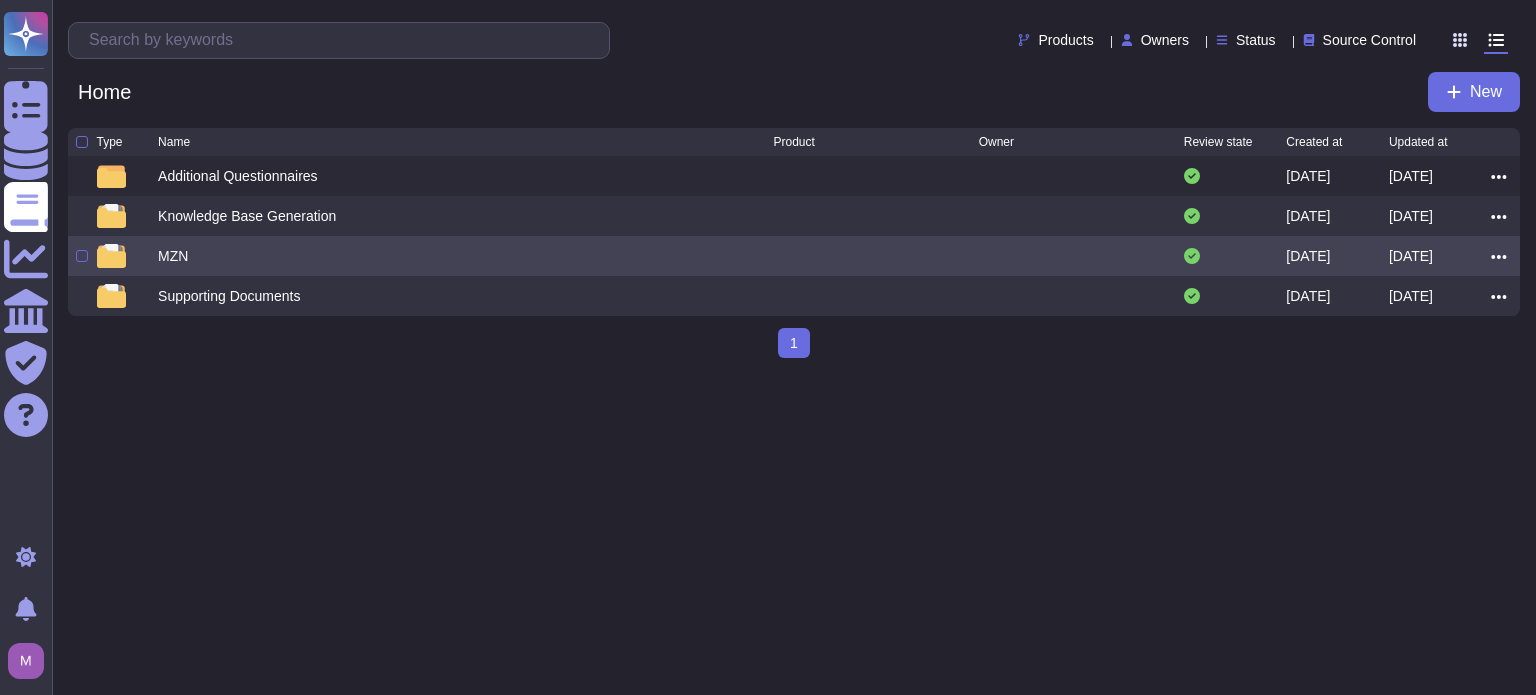 scroll, scrollTop: 0, scrollLeft: 0, axis: both 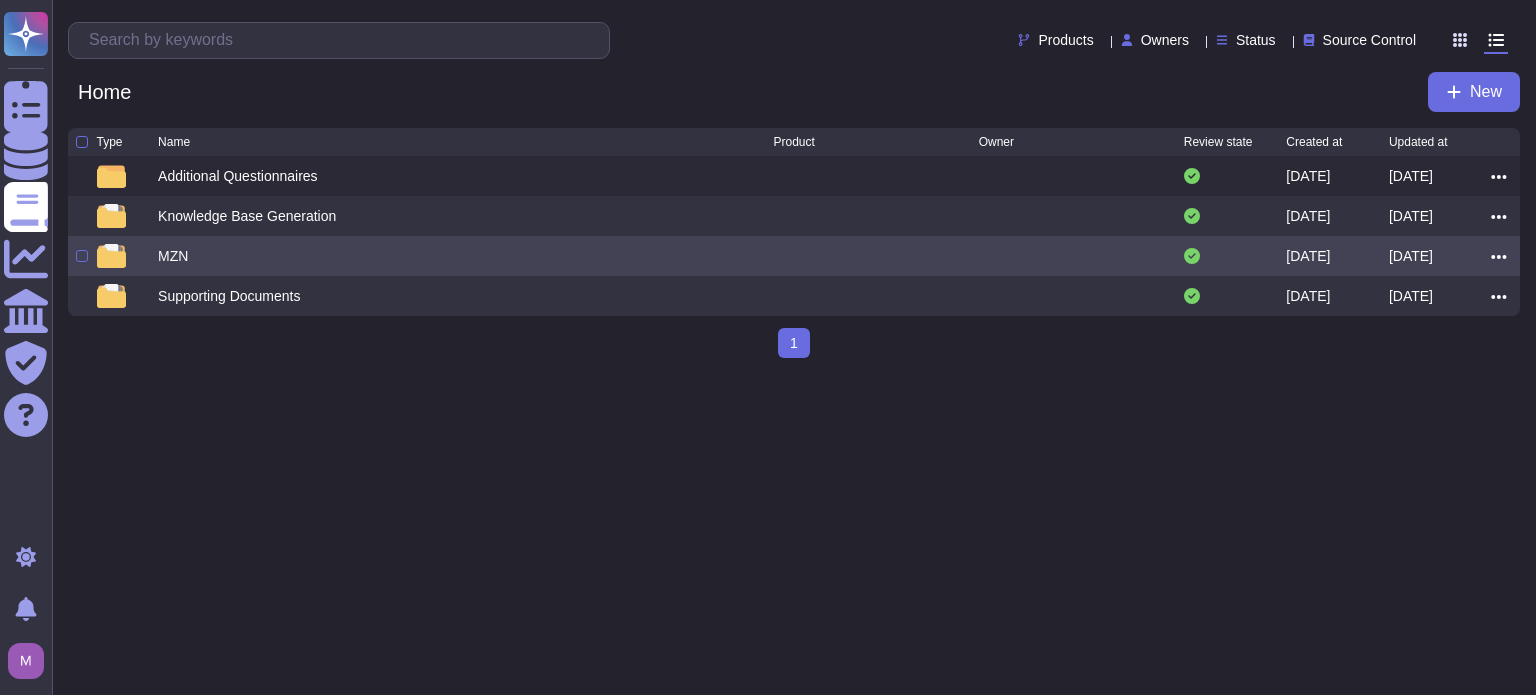 click on "MZN" at bounding box center [173, 256] 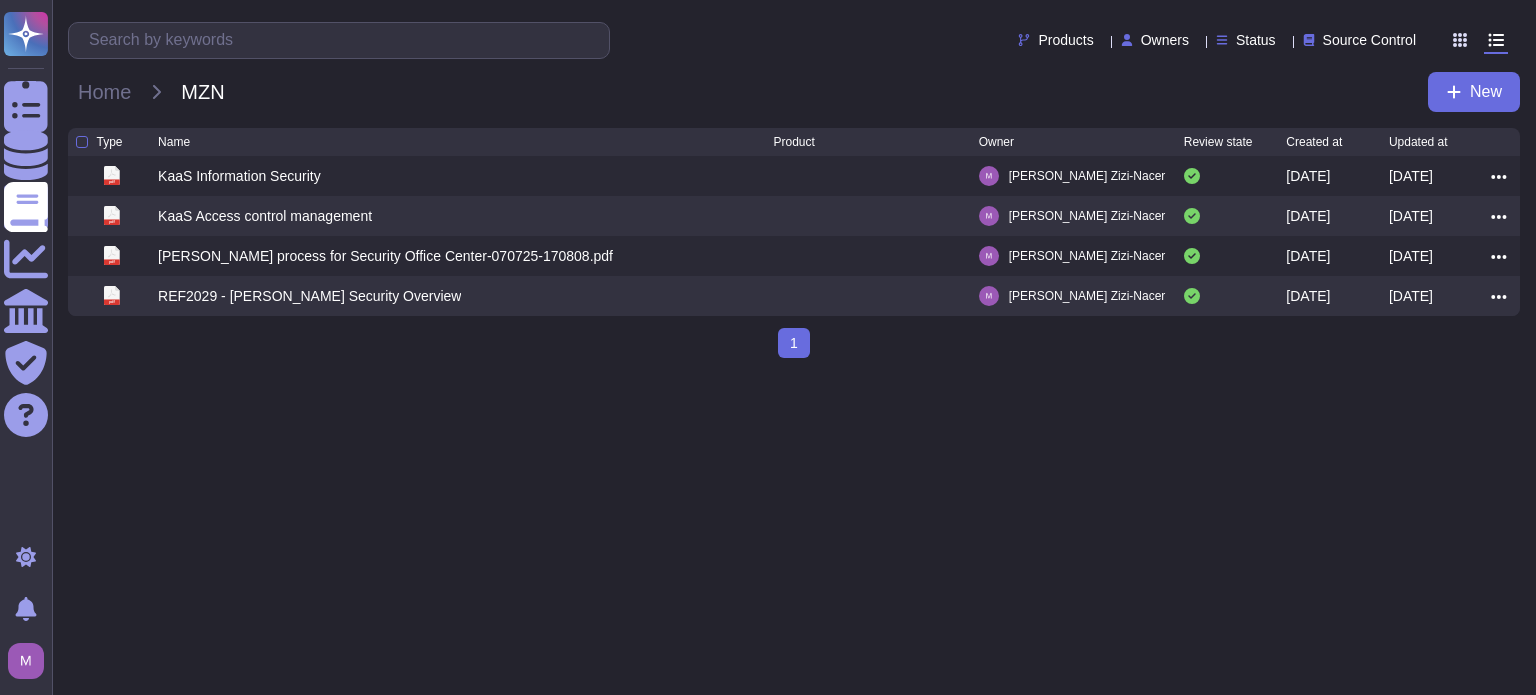scroll, scrollTop: 0, scrollLeft: 0, axis: both 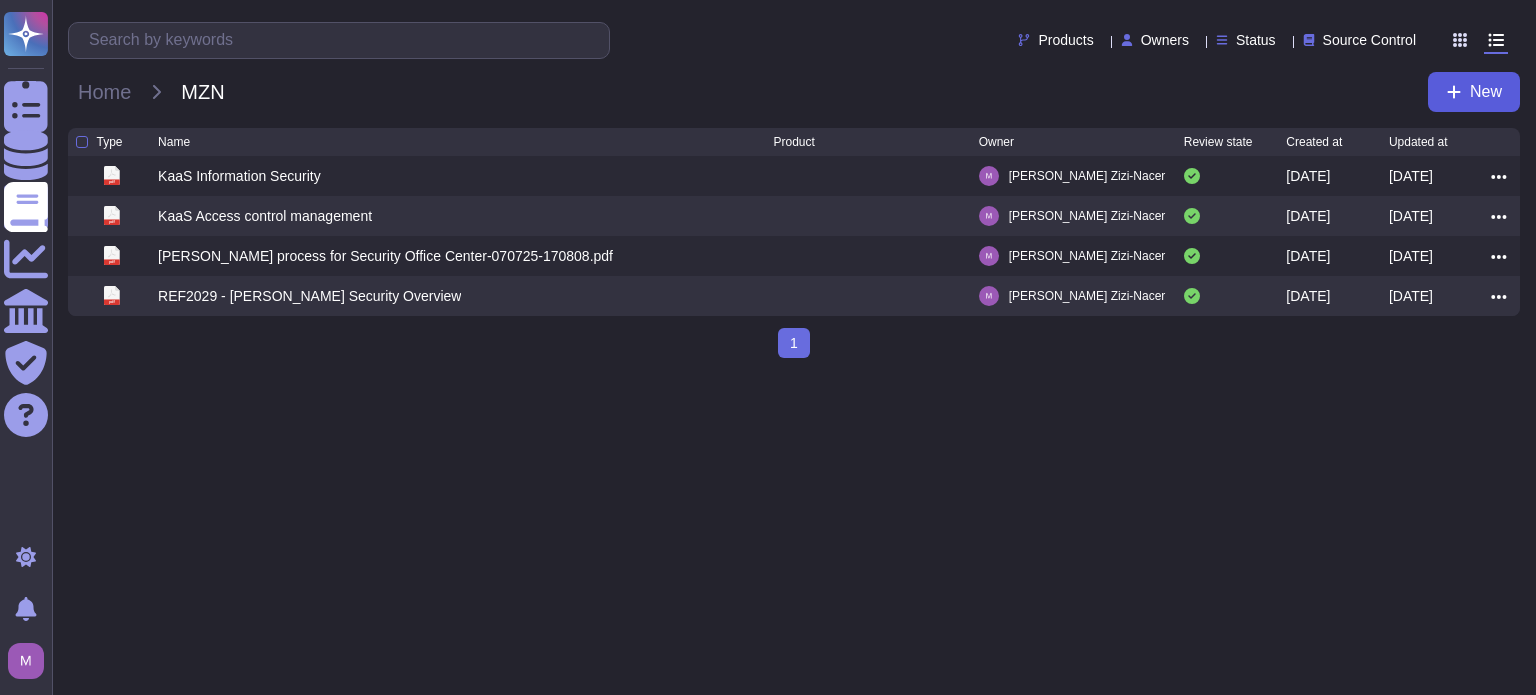 click on "New" at bounding box center (1474, 92) 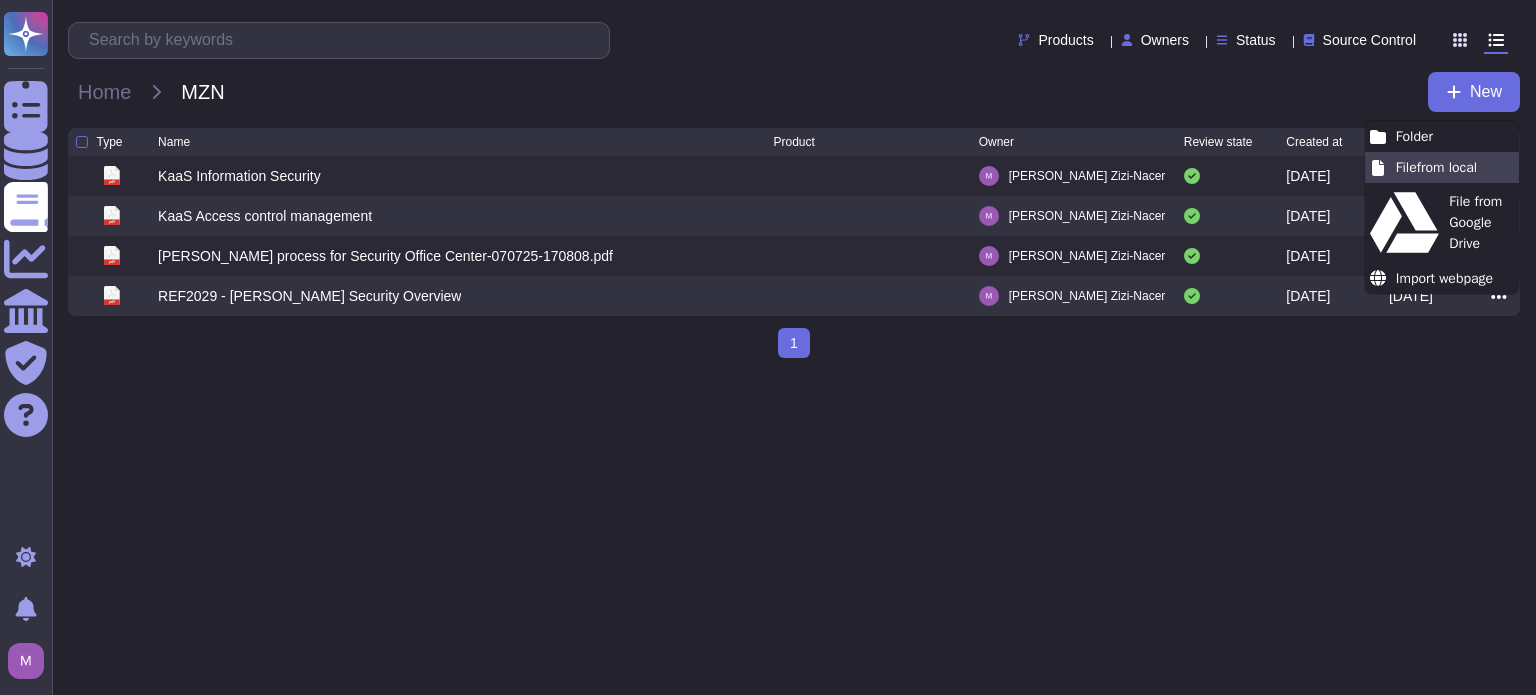 click on "File  from local" at bounding box center [1442, 167] 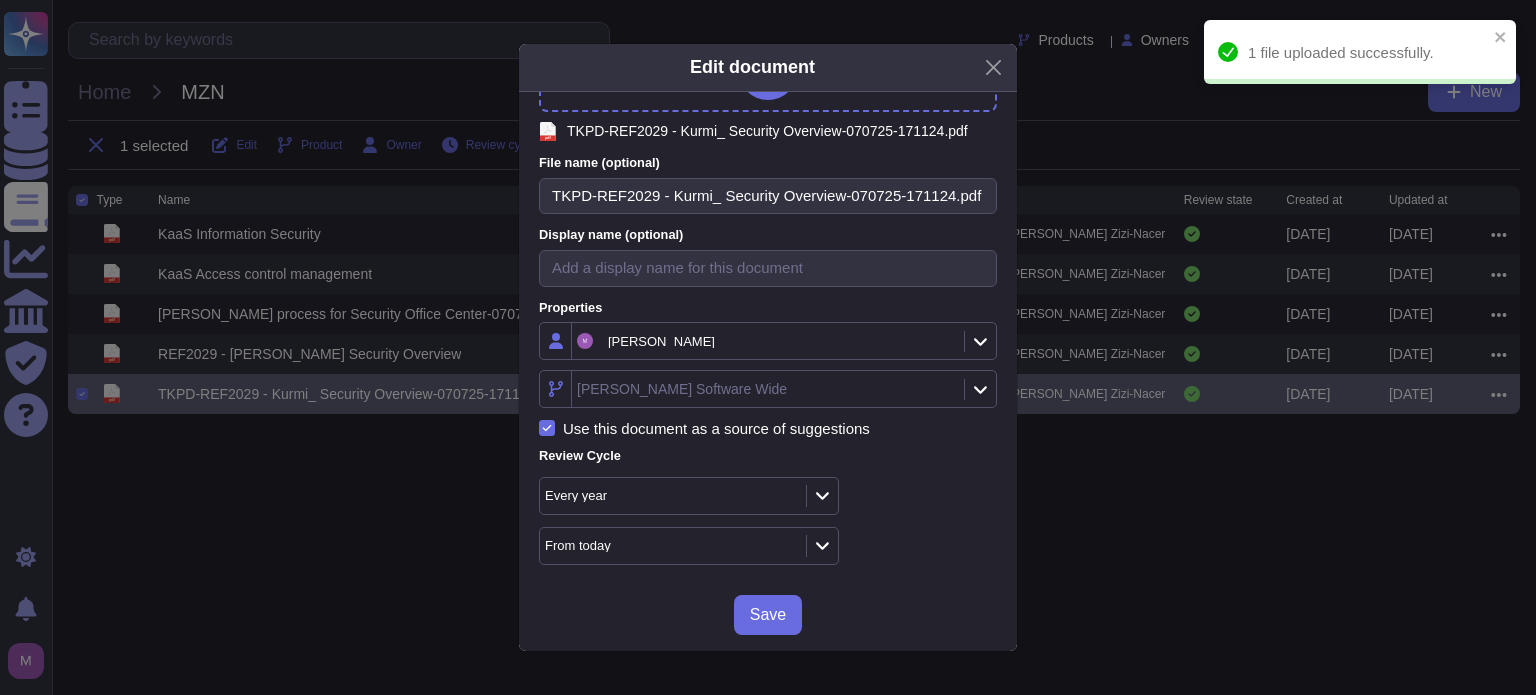 scroll, scrollTop: 114, scrollLeft: 0, axis: vertical 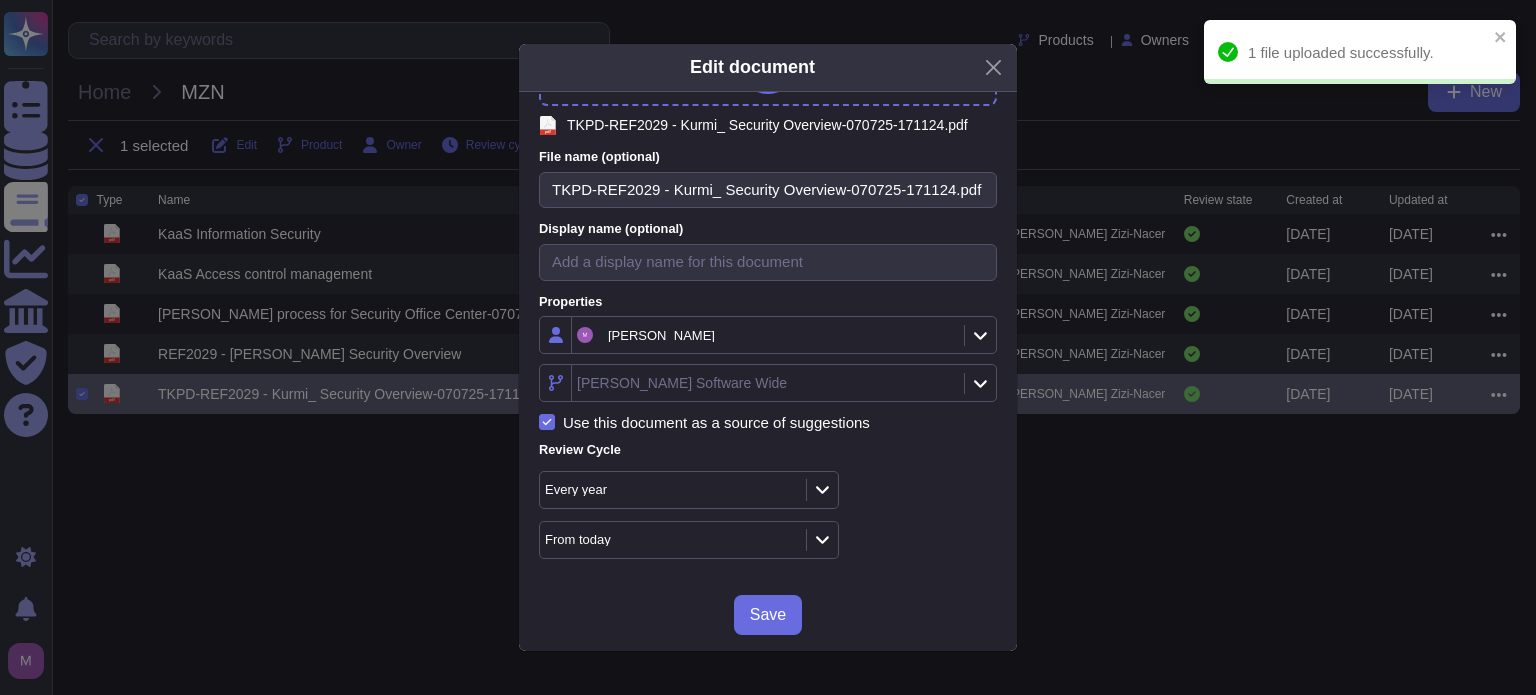 click on "[PERSON_NAME] Software Wide" at bounding box center (765, 383) 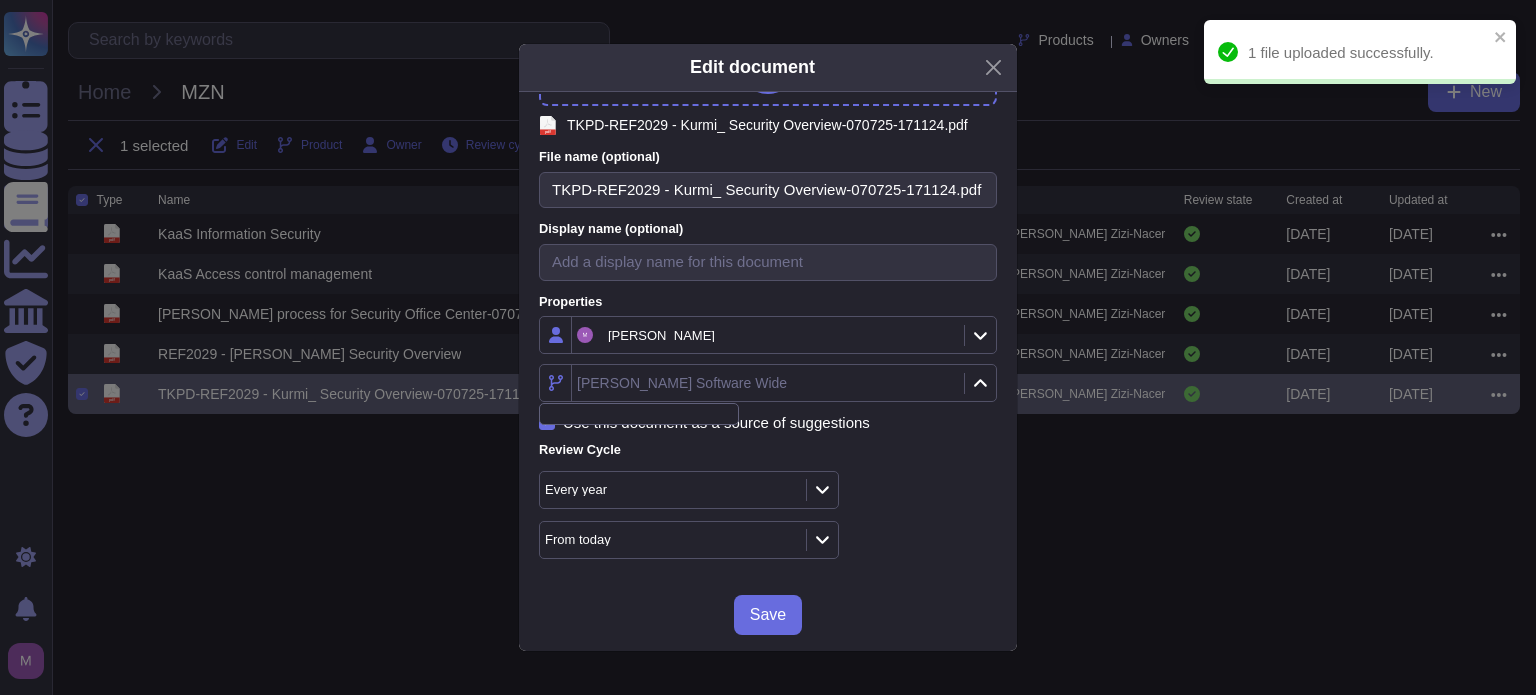 click at bounding box center [556, 383] 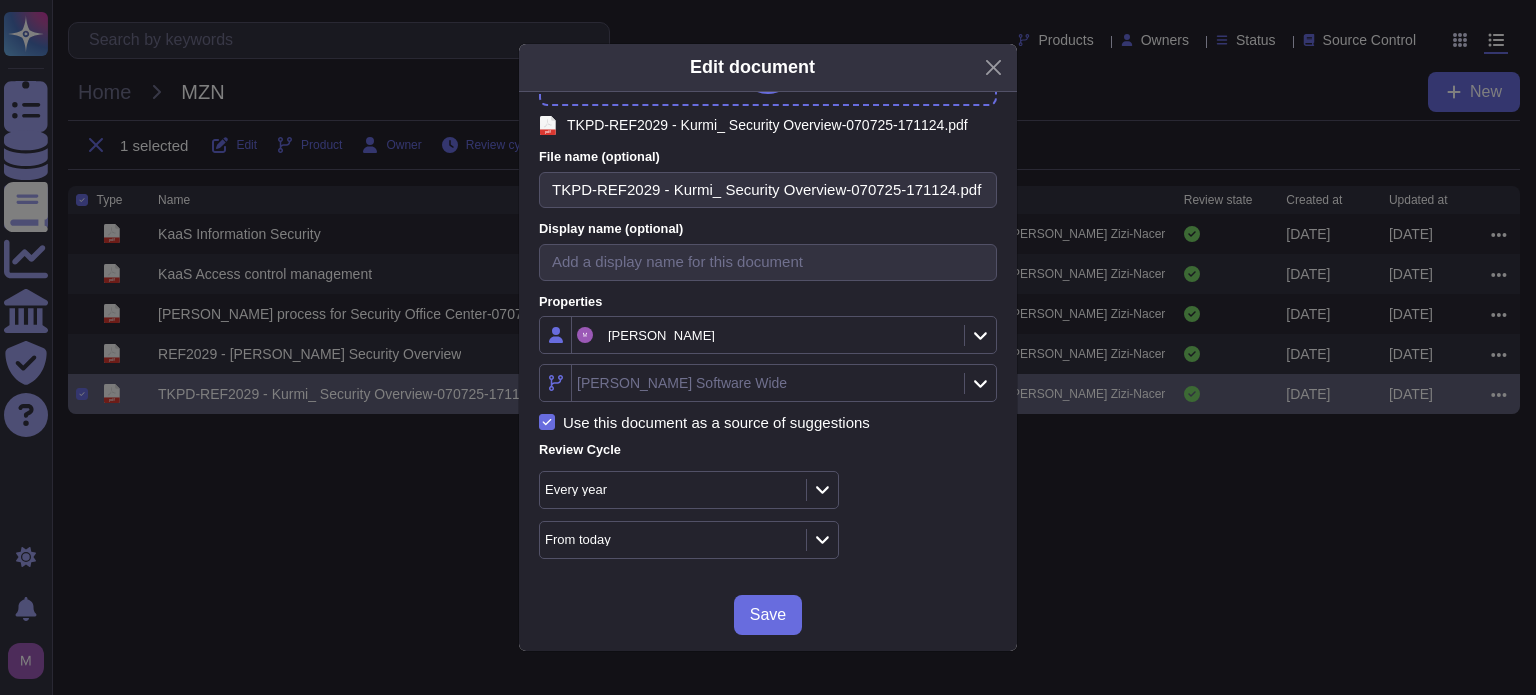 click at bounding box center (556, 383) 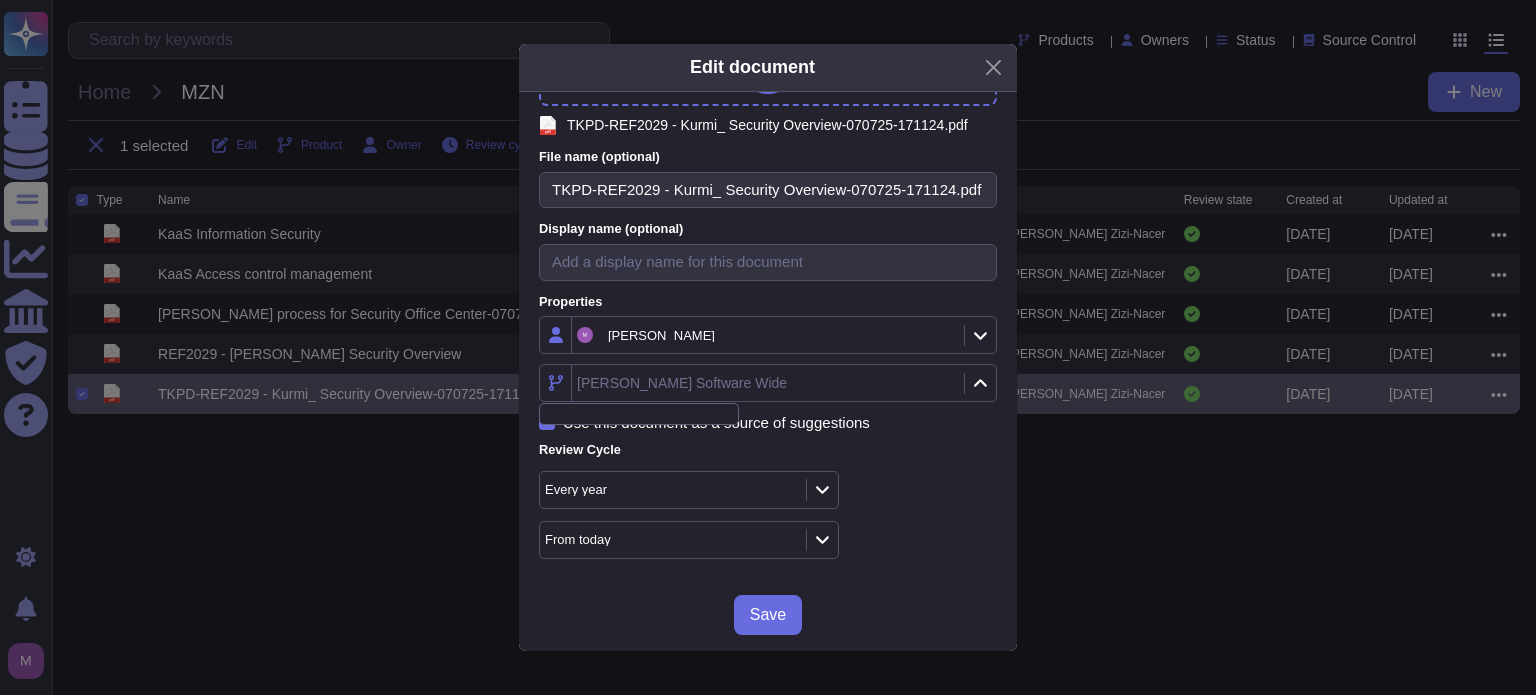 click at bounding box center [556, 383] 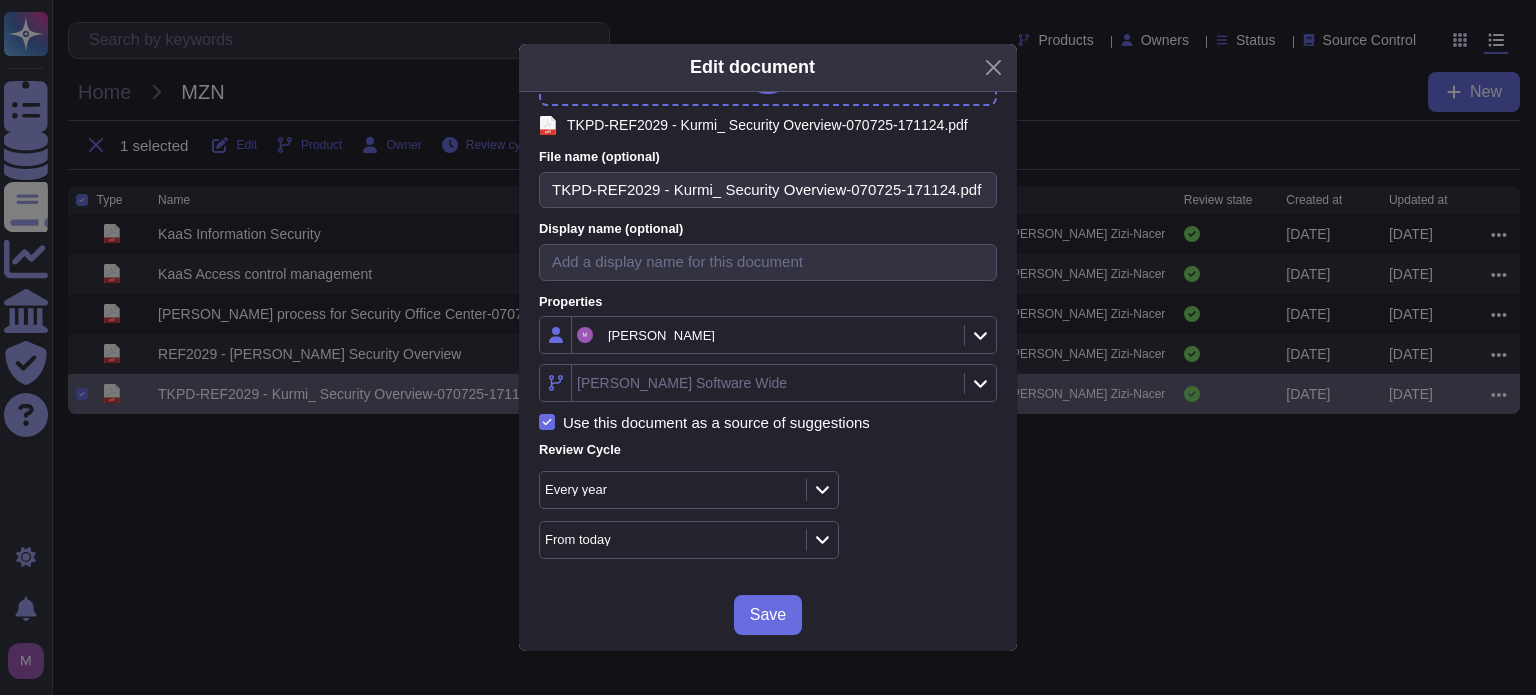 click on "[PERSON_NAME] Software Wide" at bounding box center (768, 383) 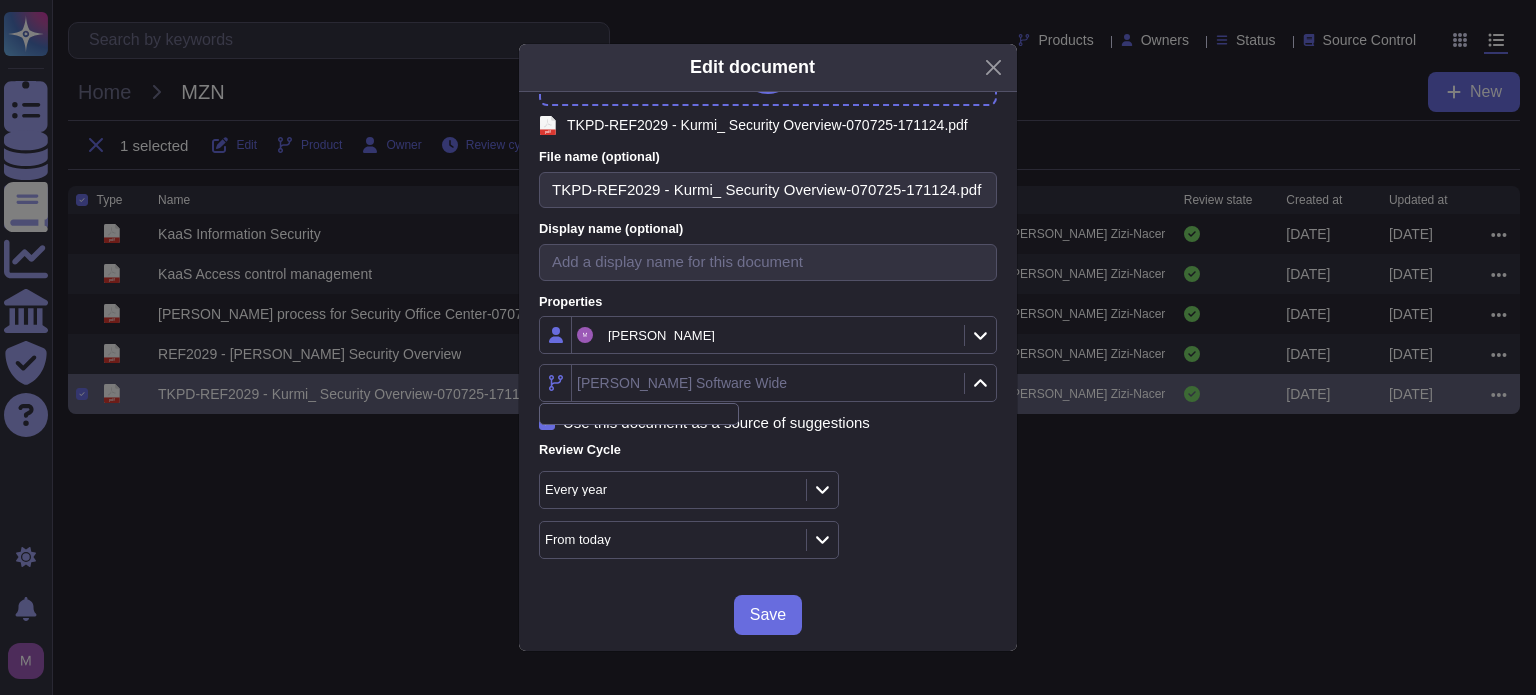click 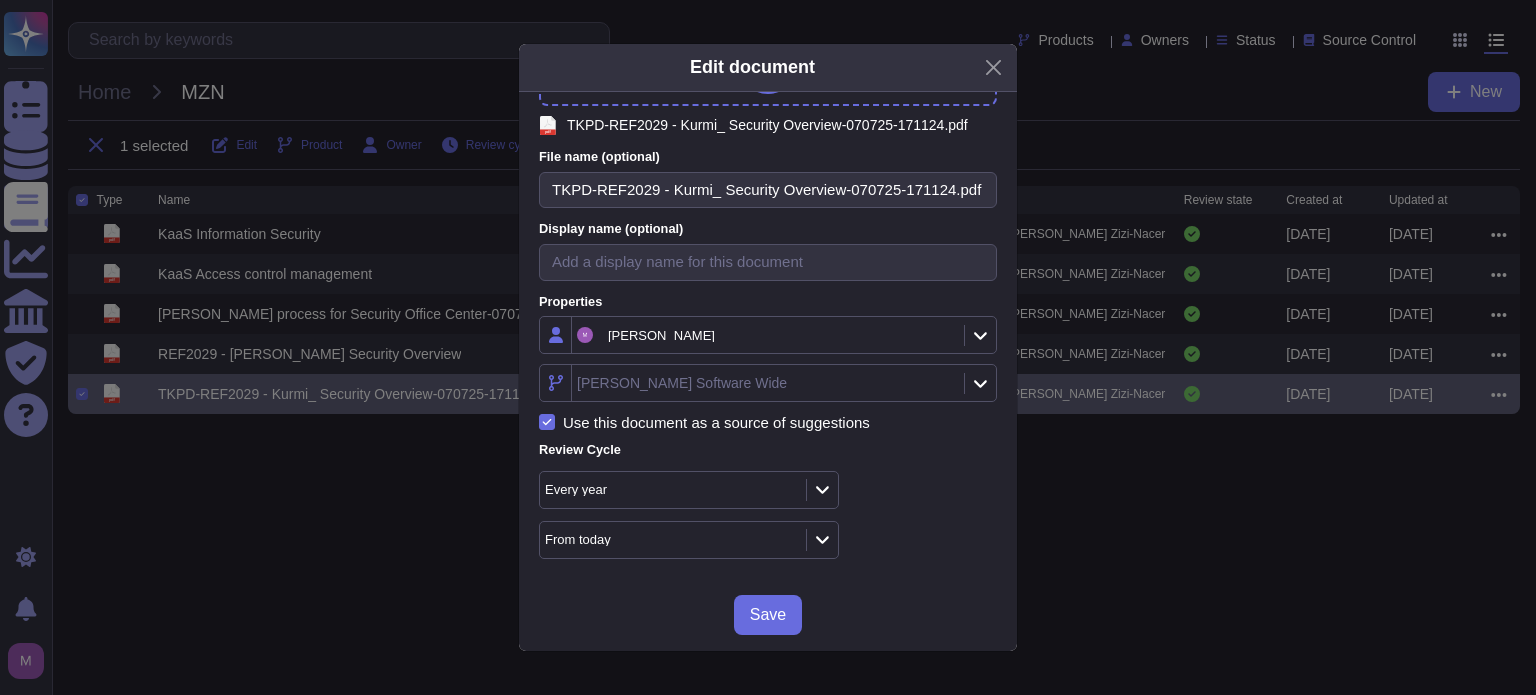 click 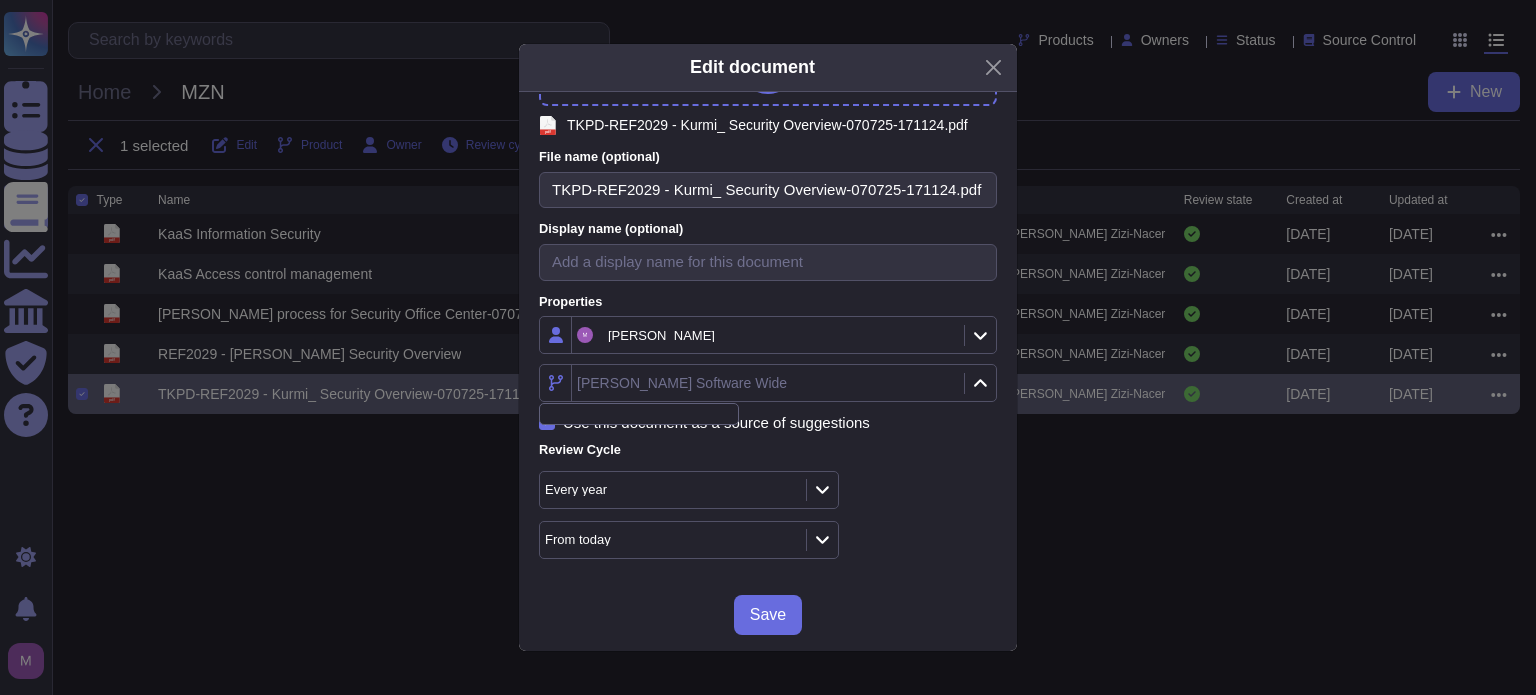 click 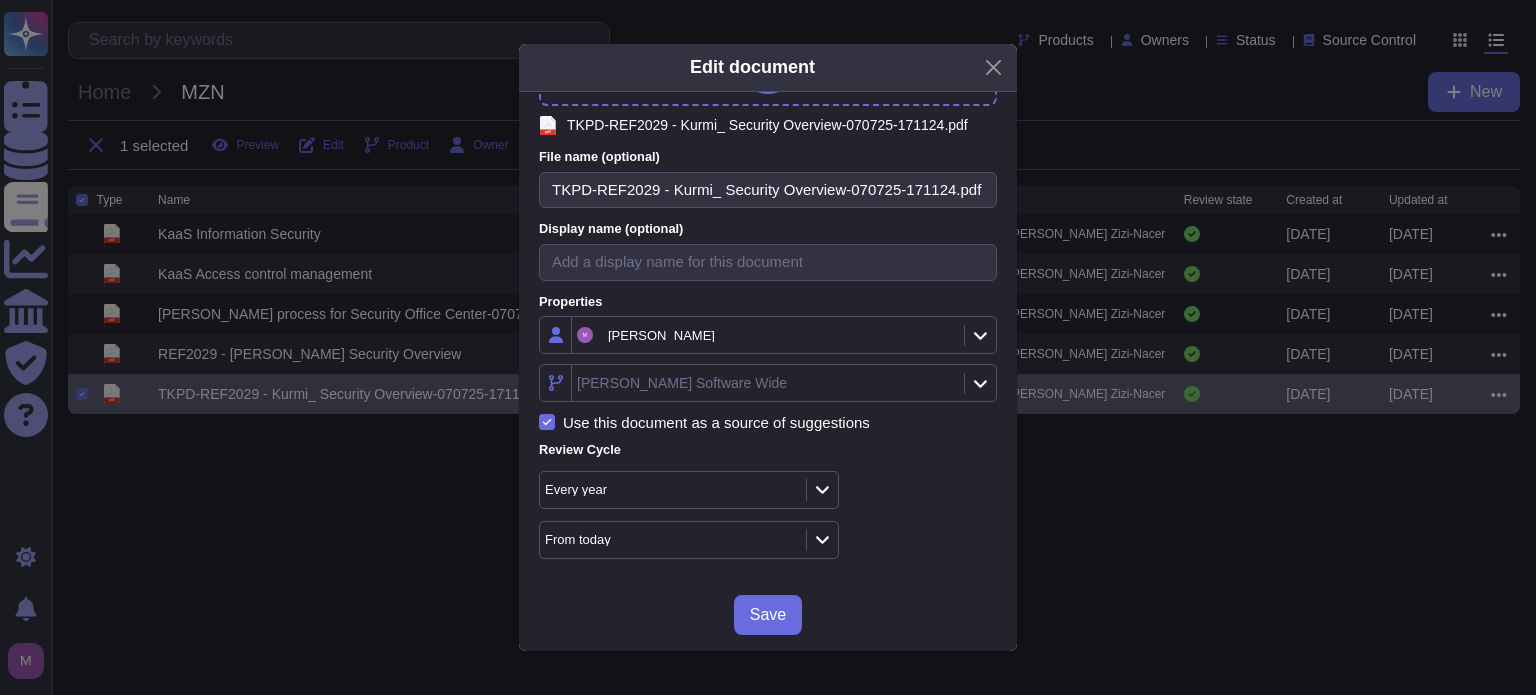 scroll, scrollTop: 222, scrollLeft: 0, axis: vertical 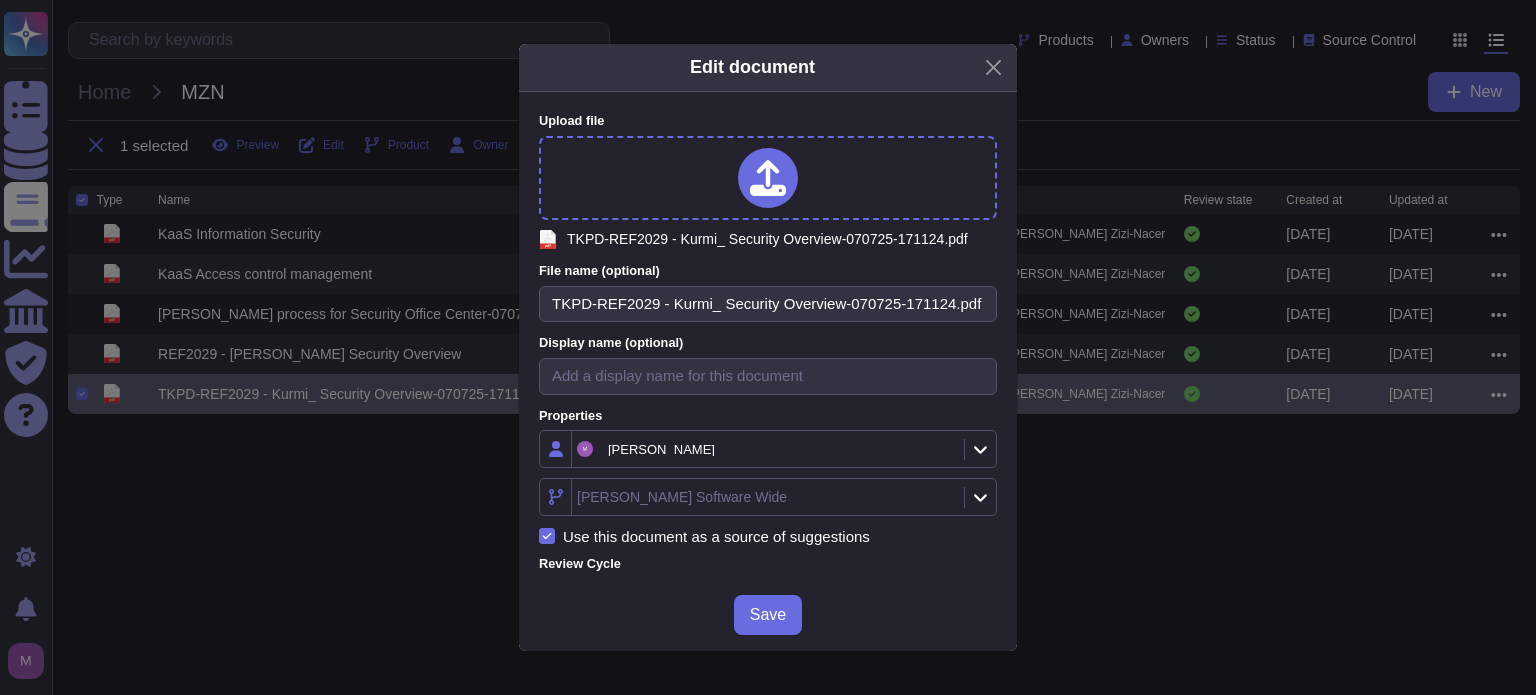 click 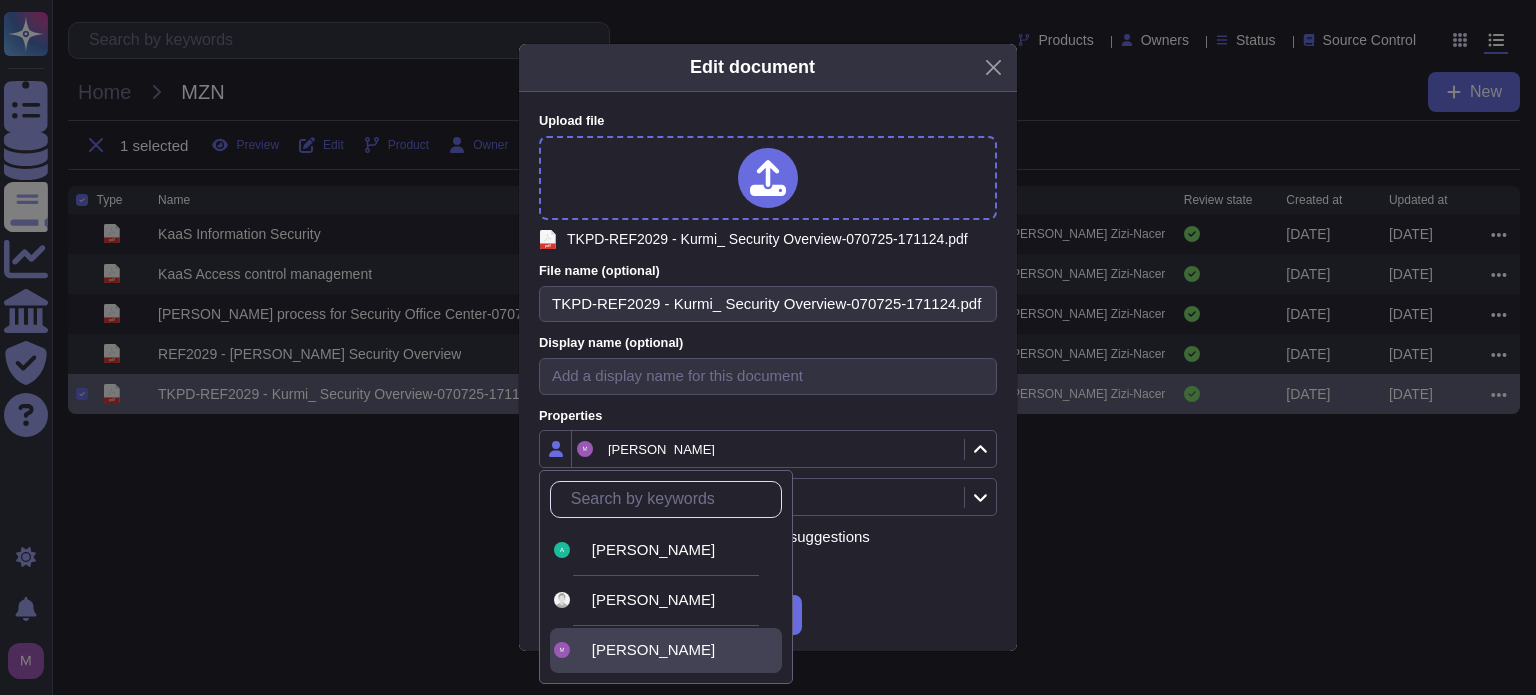 click on "File name (optional) TKPD-REF2029 - Kurmi_ Security Overview-070725-171124.pdf Display name (optional) Properties [PERSON_NAME]-[PERSON_NAME] Software Wide Use this document as a source of suggestions Review Cycle Every year From [DATE] Next expiration date: [DATE] Shareable Allow this document to be attached to questions or questionnaires" at bounding box center (768, 520) 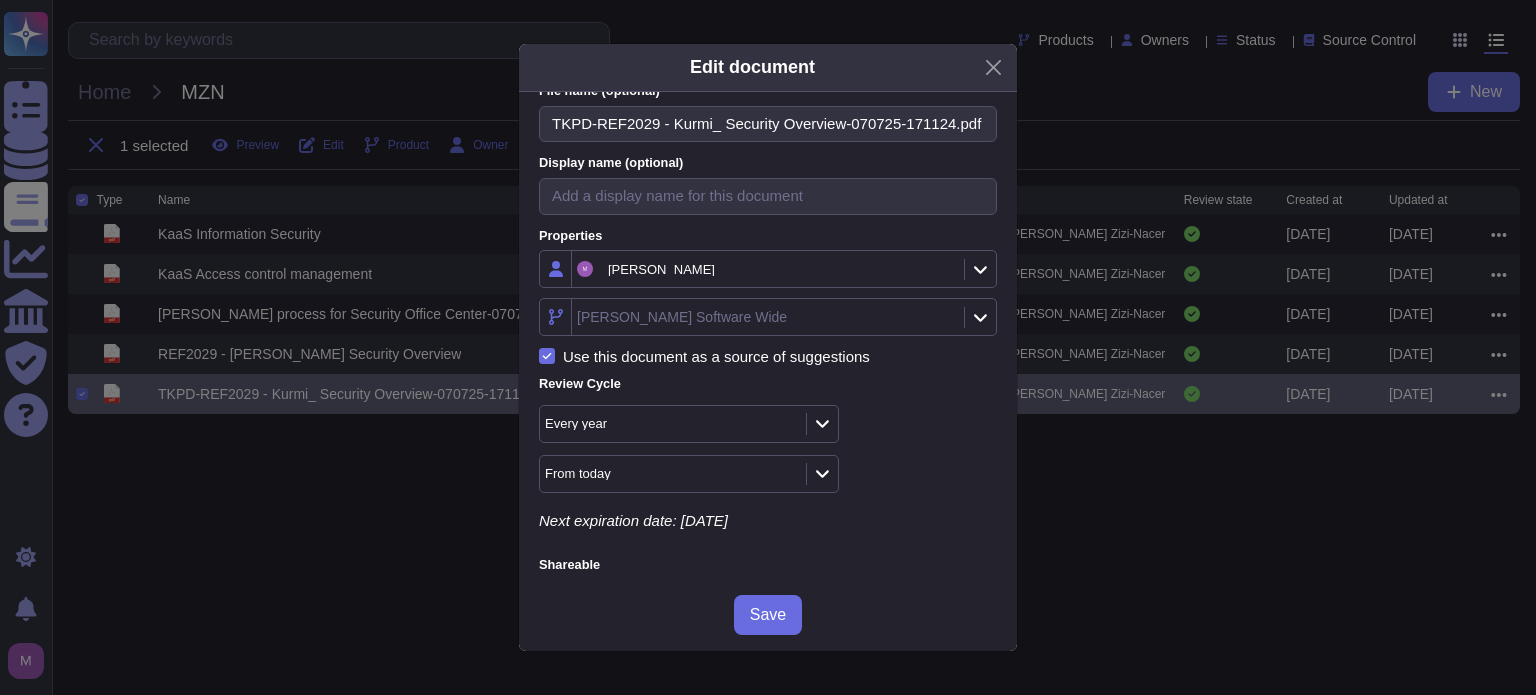 scroll, scrollTop: 222, scrollLeft: 0, axis: vertical 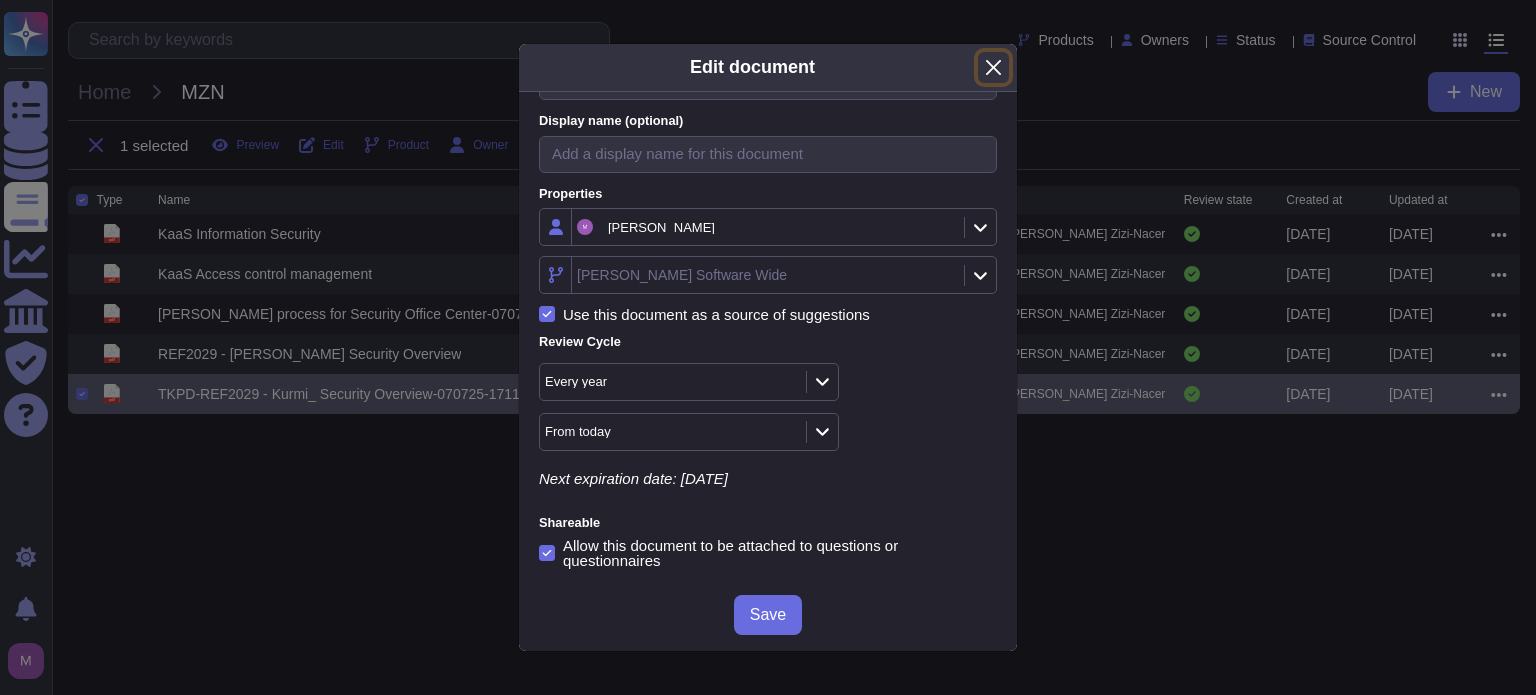 click at bounding box center [993, 67] 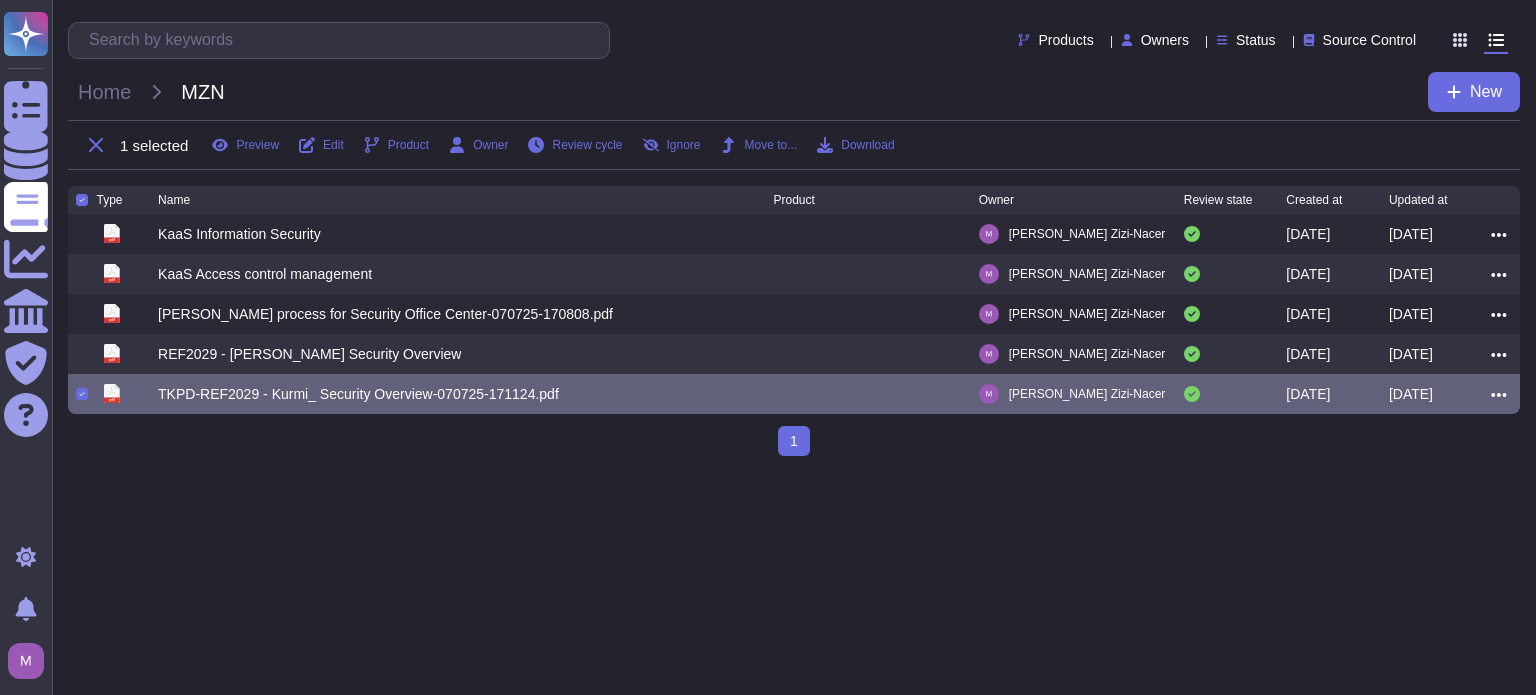 drag, startPoint x: 320, startPoint y: 408, endPoint x: 248, endPoint y: 439, distance: 78.39005 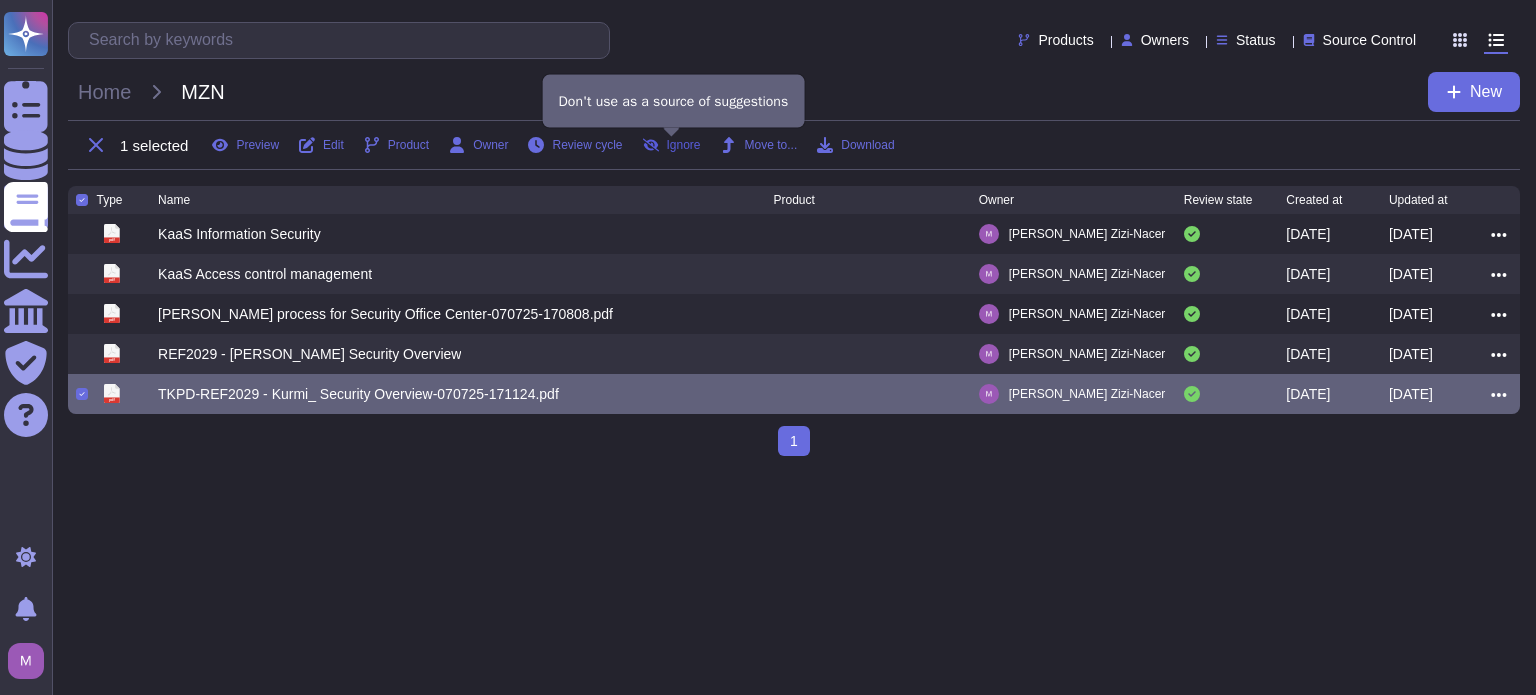 click on "Ignore" at bounding box center (684, 145) 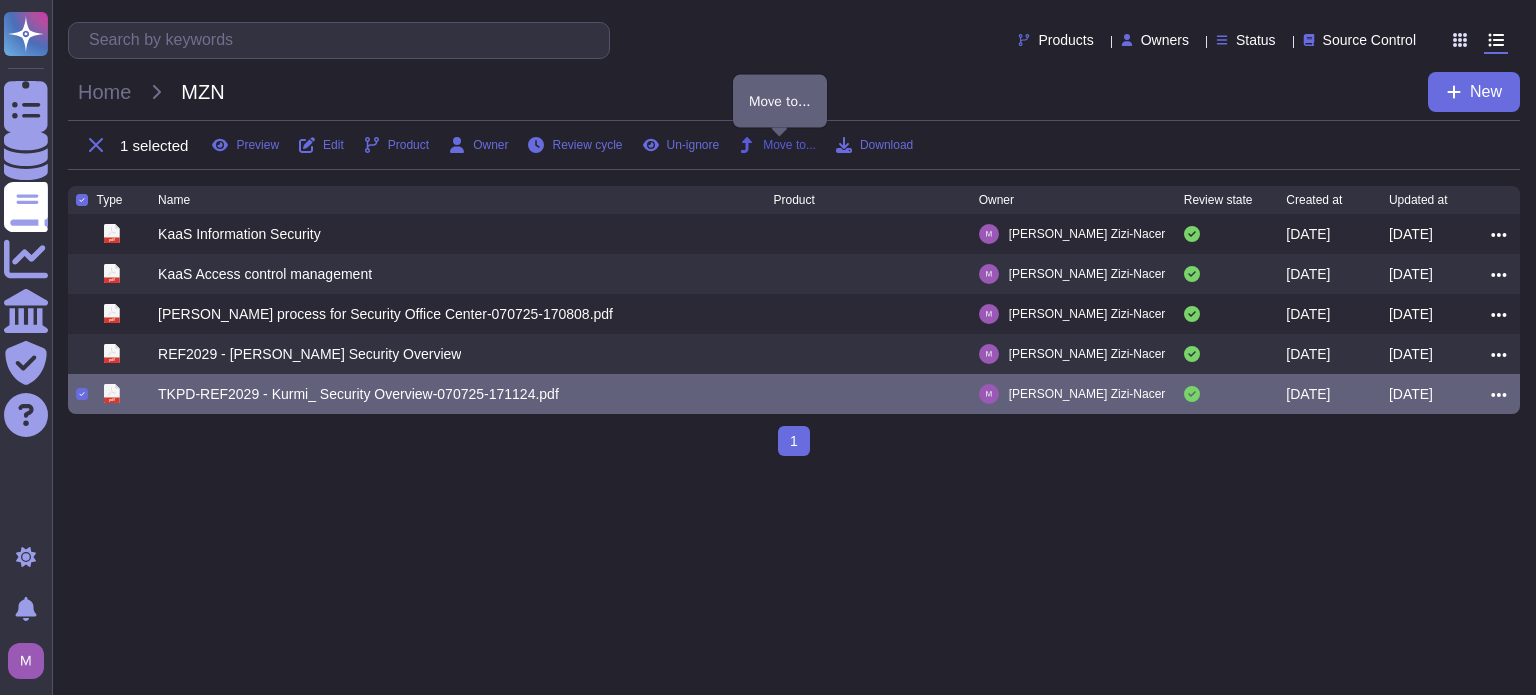 click on "Move to..." at bounding box center (789, 145) 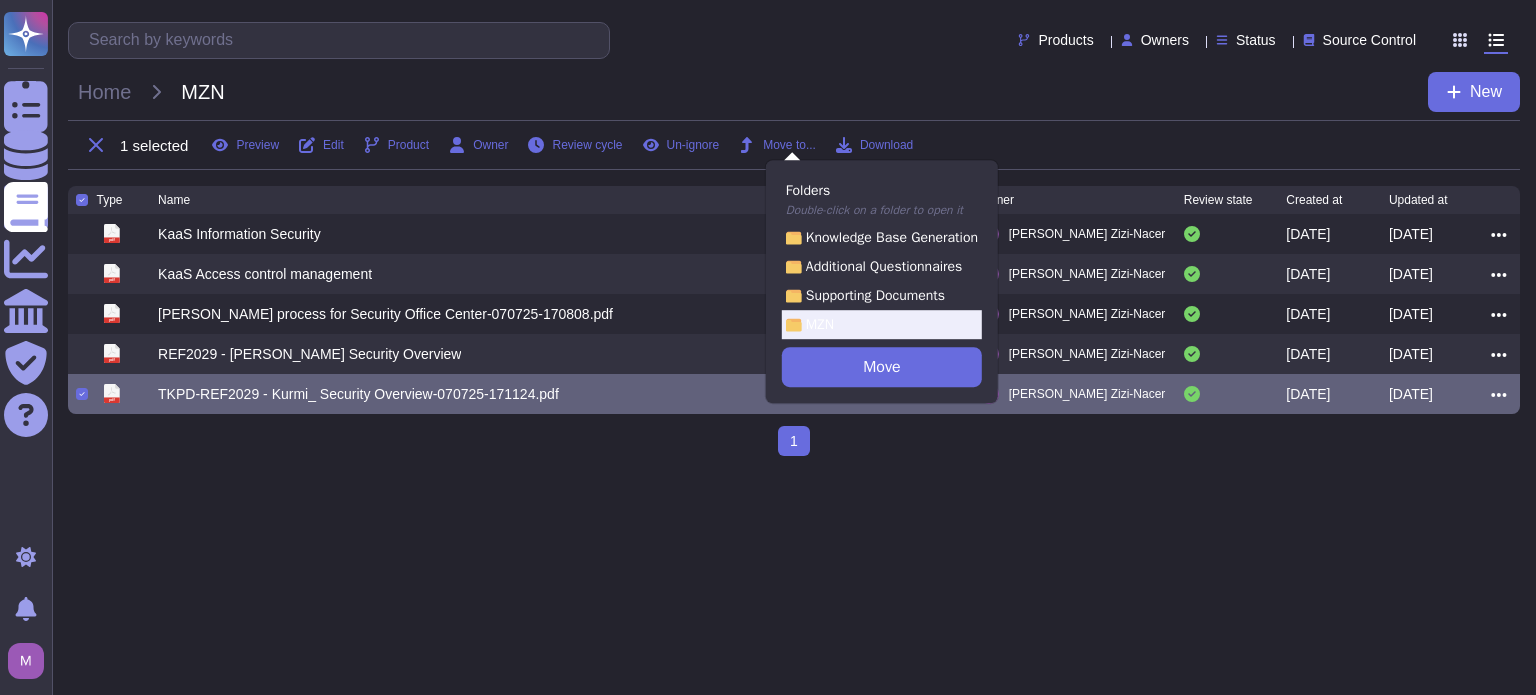 click on "Questionnaires Knowledge Base Documents Analytics CAIQ / SIG Trust Center Help Center Light mode Notifications Profile Products Owners Status Source Control Home MZN New 1   selected Preview Edit Product Owner Review cycle Un-ignore Move to... Download Type Name Product Owner Review state Created at Updated at pdf KaaS Information Security [PERSON_NAME]-Nacer [DATE] [DATE] pdf KaaS Access control management [PERSON_NAME]-Nacer [DATE] [DATE] pdf [PERSON_NAME] process for Security Office Center-070725-170808.pdf [PERSON_NAME]-Nacer [DATE] [DATE] pdf REF2029 - [PERSON_NAME] Security Overview [PERSON_NAME]-Nacer [DATE] [DATE] pdf TKPD-REF2029 - Kurmi_ Security Overview-070725-171124.pdf [PERSON_NAME]-Nacer [DATE] [DATE] 1 (current)
Folders Double-click on a folder to open it Knowledge Base Generation Additional Questionnaires Supporting Documents MZN Move" at bounding box center (768, 236) 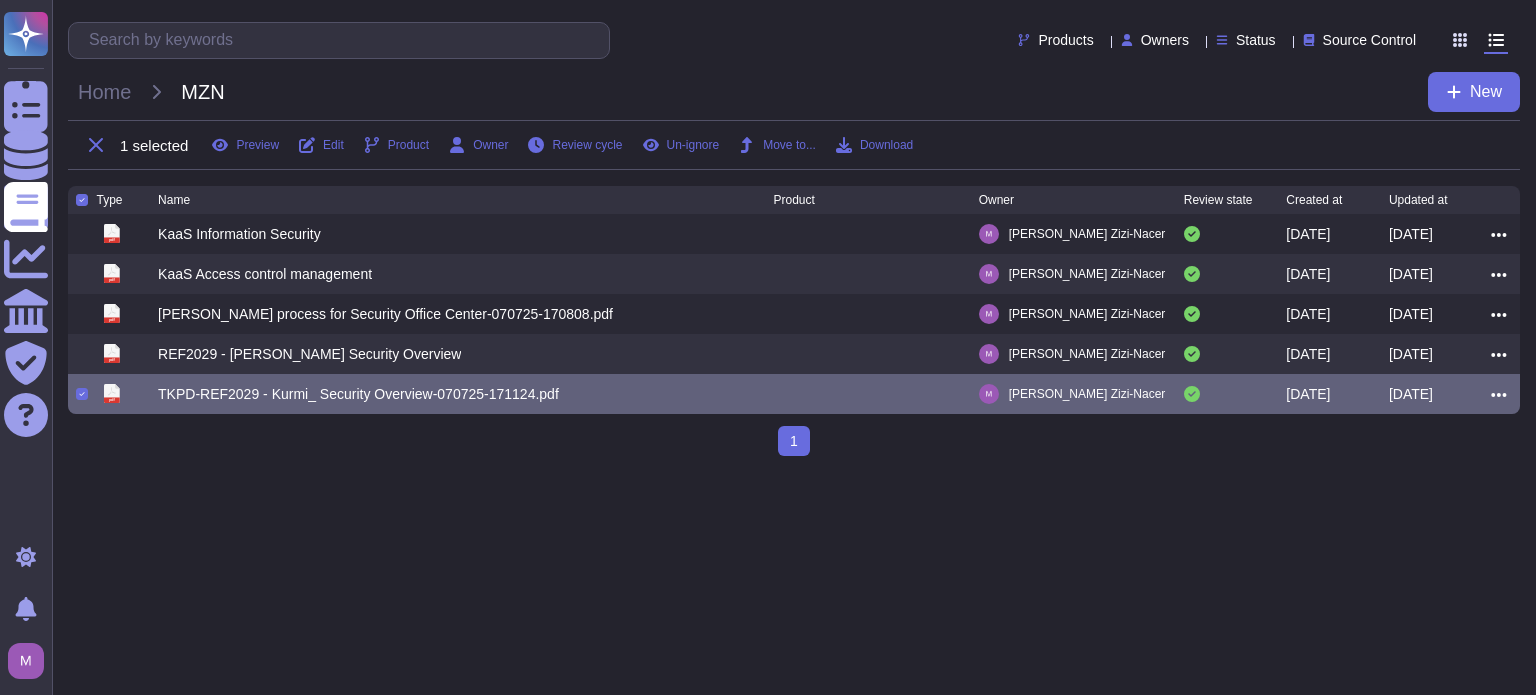 click on "[DATE]" at bounding box center (1440, 394) 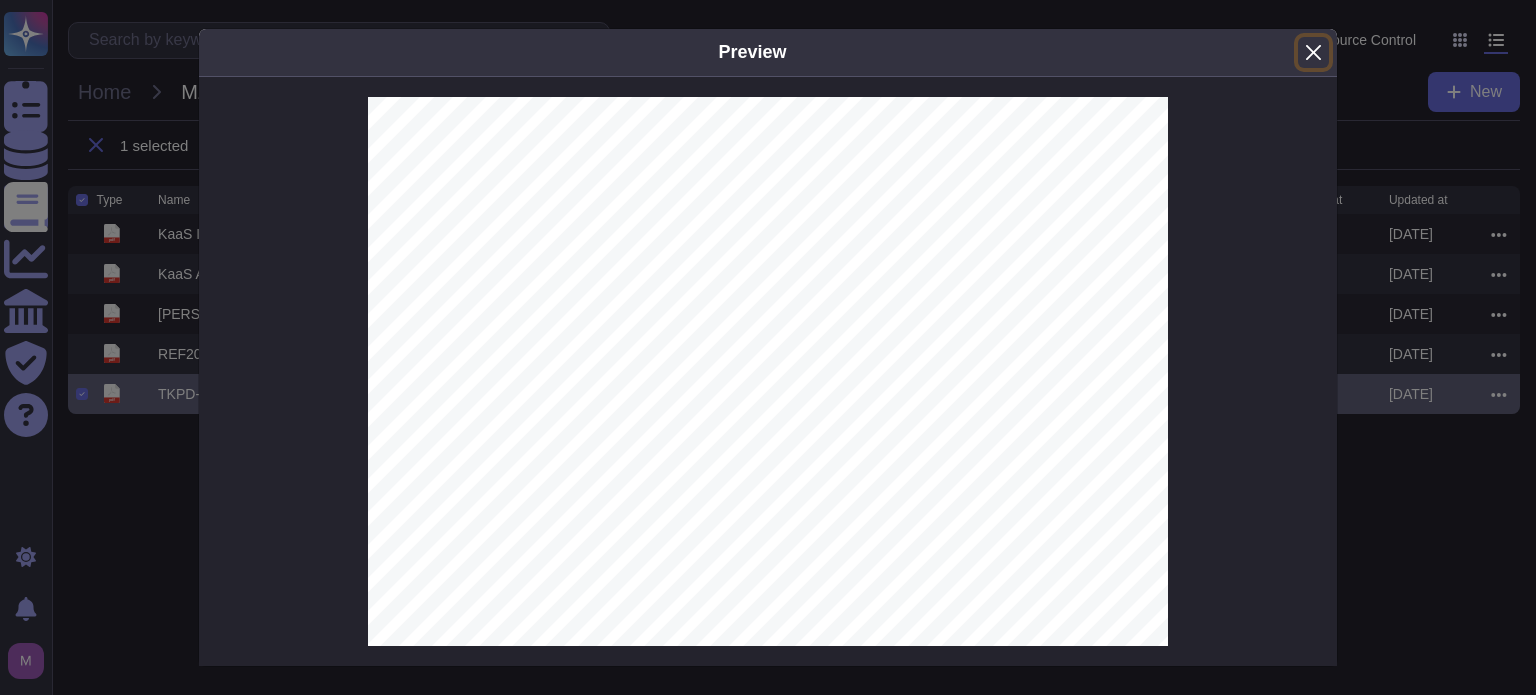 click at bounding box center [1313, 52] 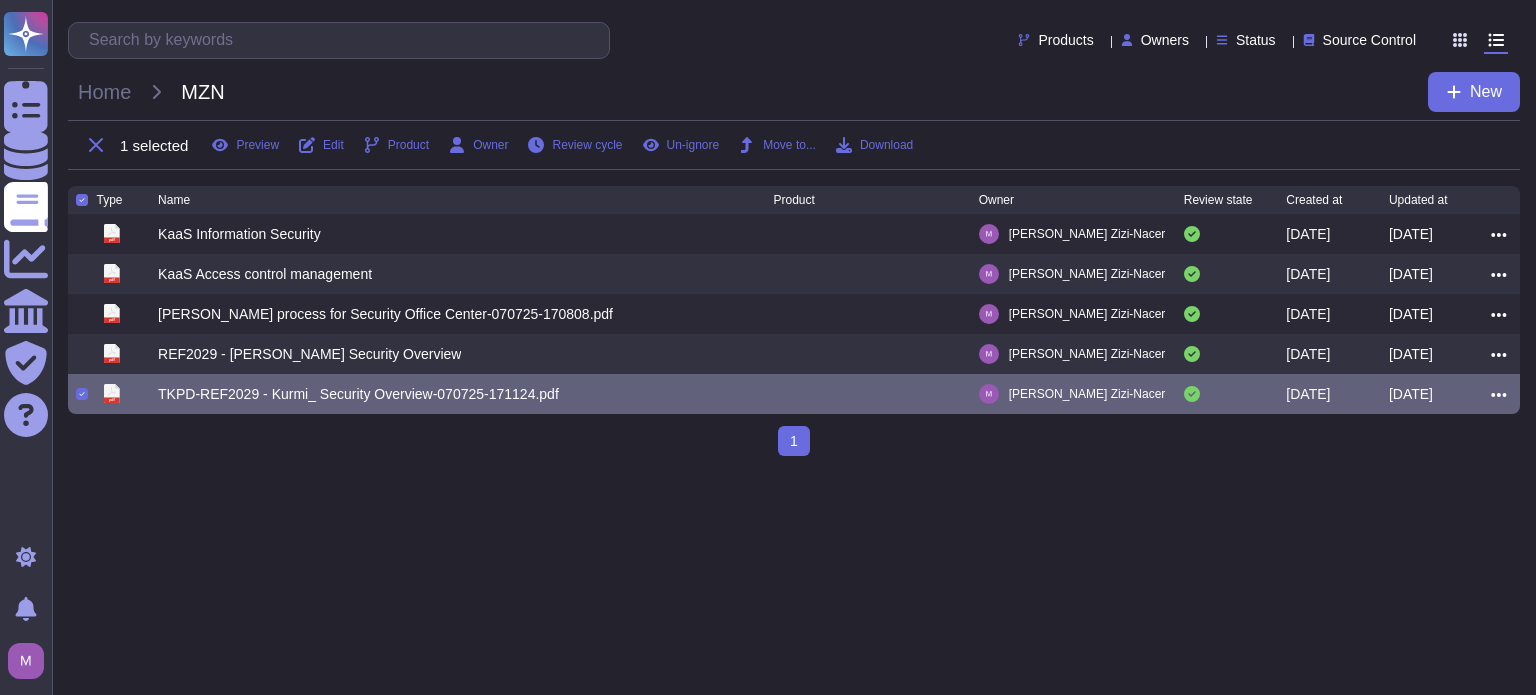 click 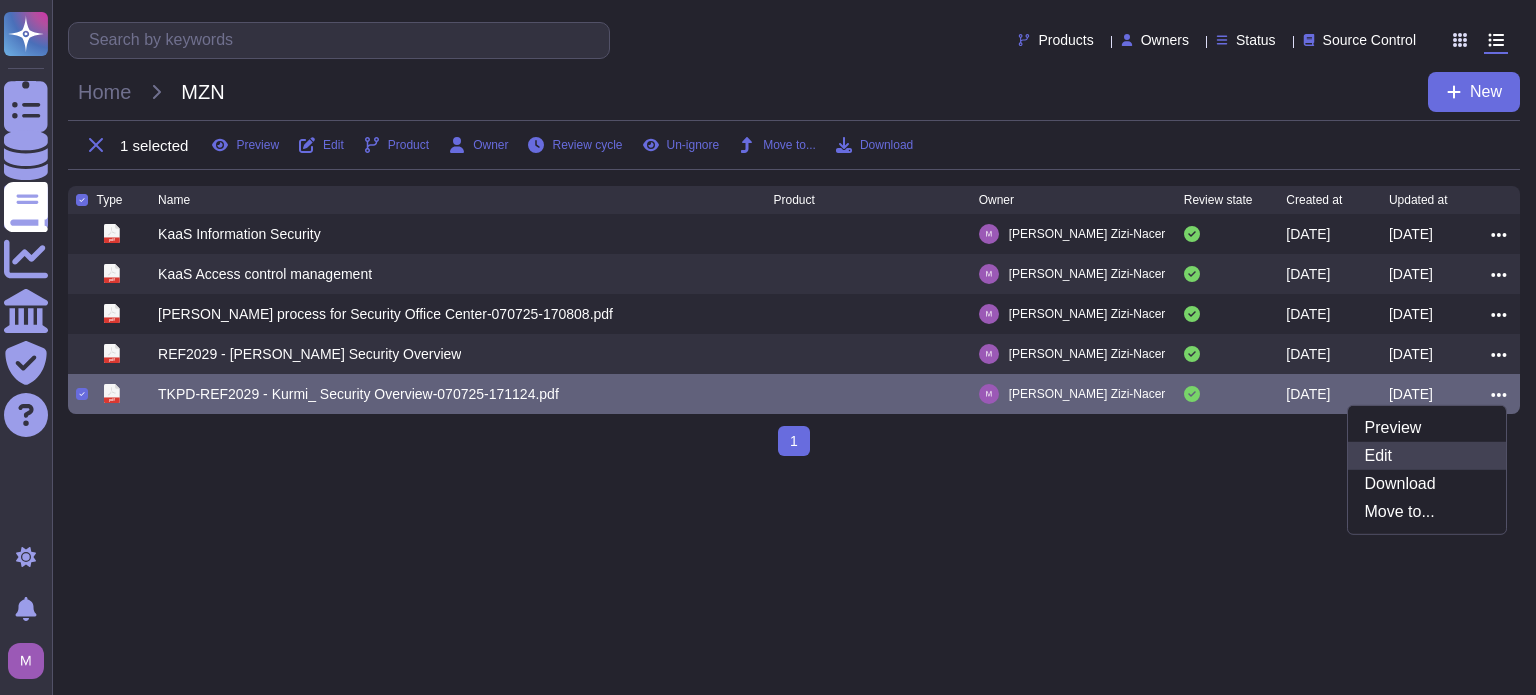 click on "Edit" at bounding box center [1427, 456] 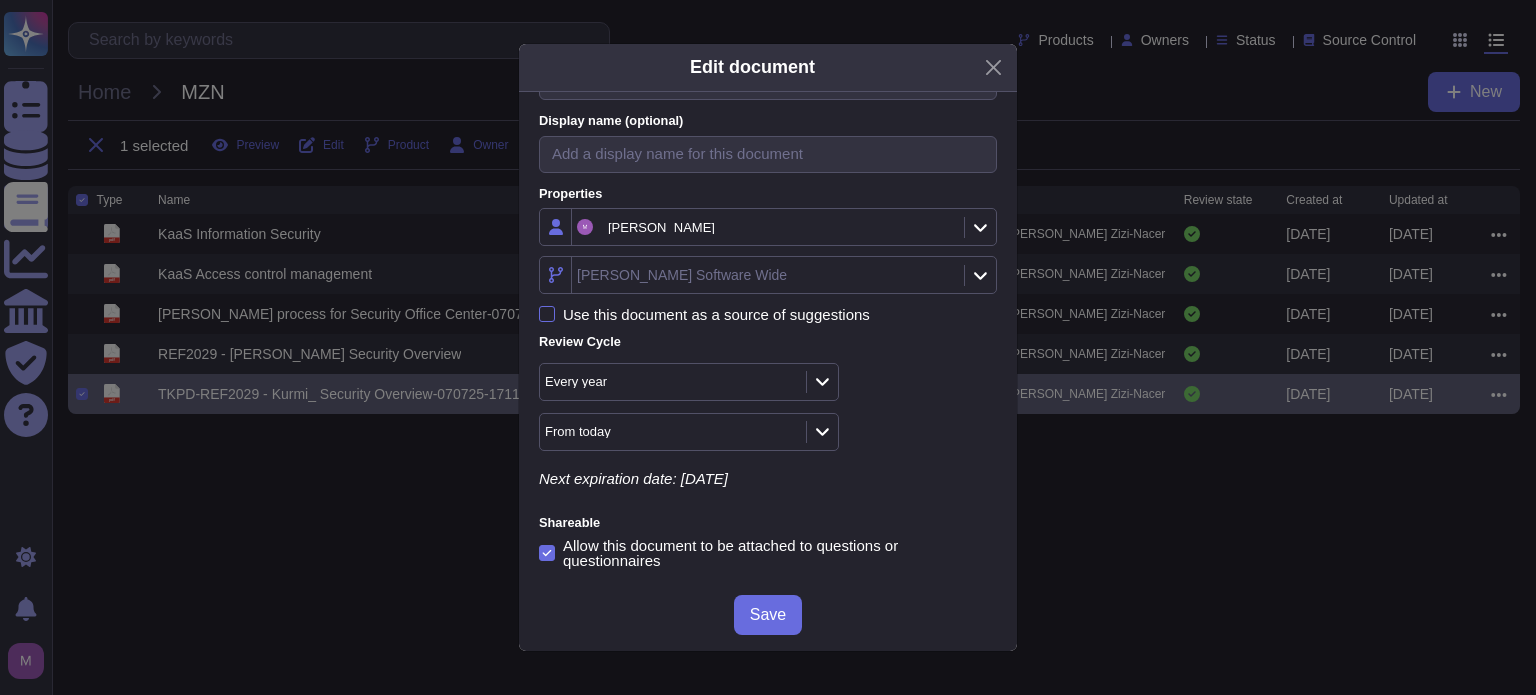 scroll, scrollTop: 0, scrollLeft: 0, axis: both 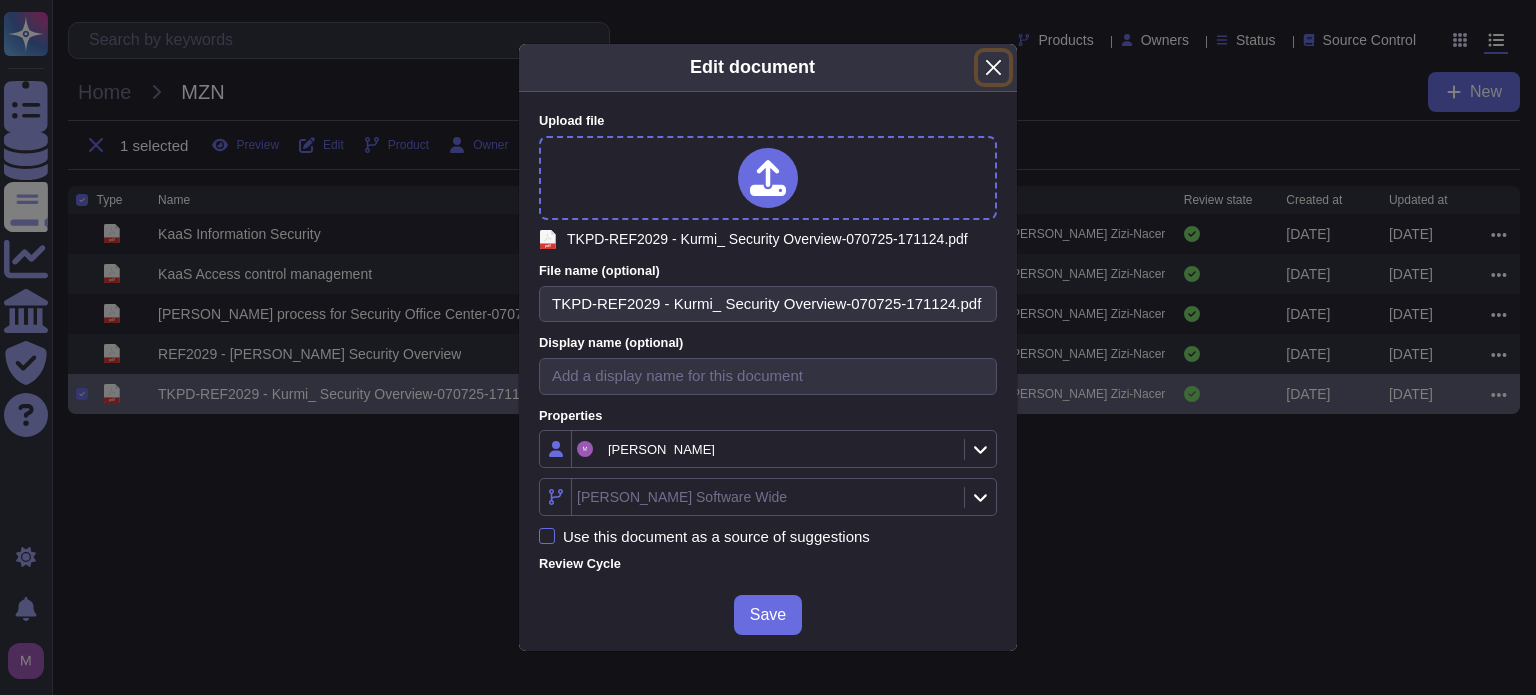 click at bounding box center (993, 67) 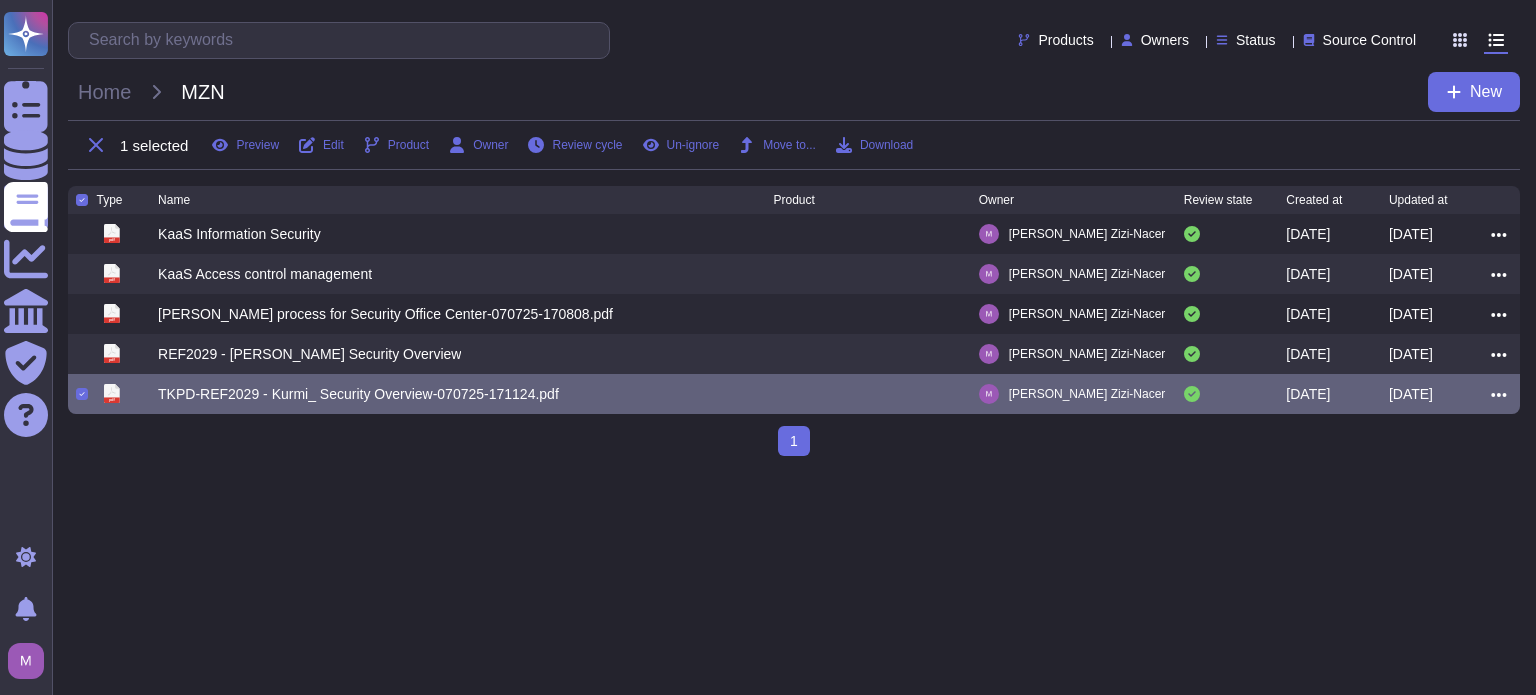 click on "Questionnaires Knowledge Base Documents Analytics CAIQ / SIG Trust Center Help Center Light mode Notifications Profile Products Owners Status Source Control Home MZN New 1   selected Preview Edit Product Owner Review cycle Un-ignore Move to... Download Type Name Product Owner Review state Created at Updated at pdf KaaS Information Security [PERSON_NAME]-Nacer [DATE] [DATE] pdf KaaS Access control management [PERSON_NAME]-Nacer [DATE] [DATE] pdf [PERSON_NAME] process for Security Office Center-070725-170808.pdf [PERSON_NAME]-Nacer [DATE] [DATE] pdf REF2029 - [PERSON_NAME] Security Overview [PERSON_NAME]-Nacer [DATE] [DATE] pdf TKPD-REF2029 - Kurmi_ Security Overview-070725-171124.pdf [PERSON_NAME]-Nacer [DATE] [DATE] Preview Edit Download Move to... 1 (current)" at bounding box center [768, 236] 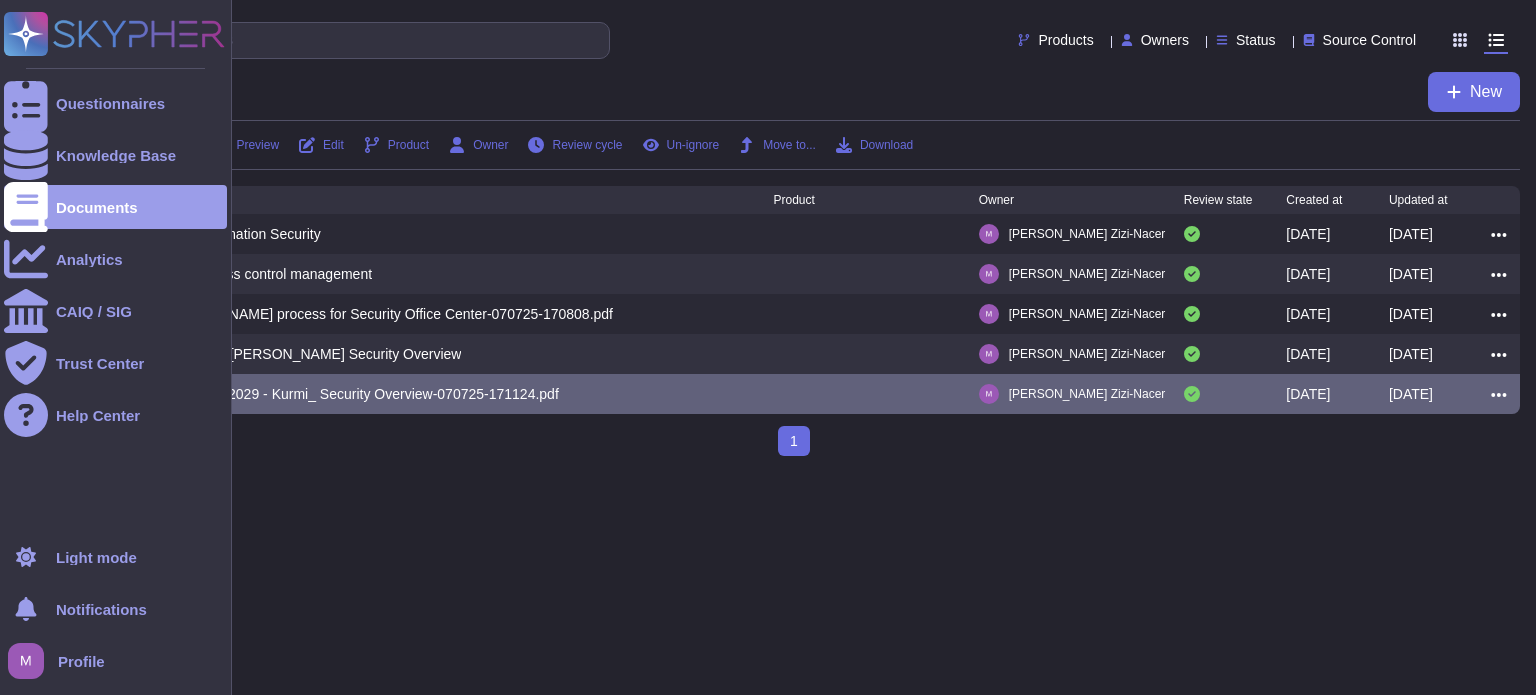 click 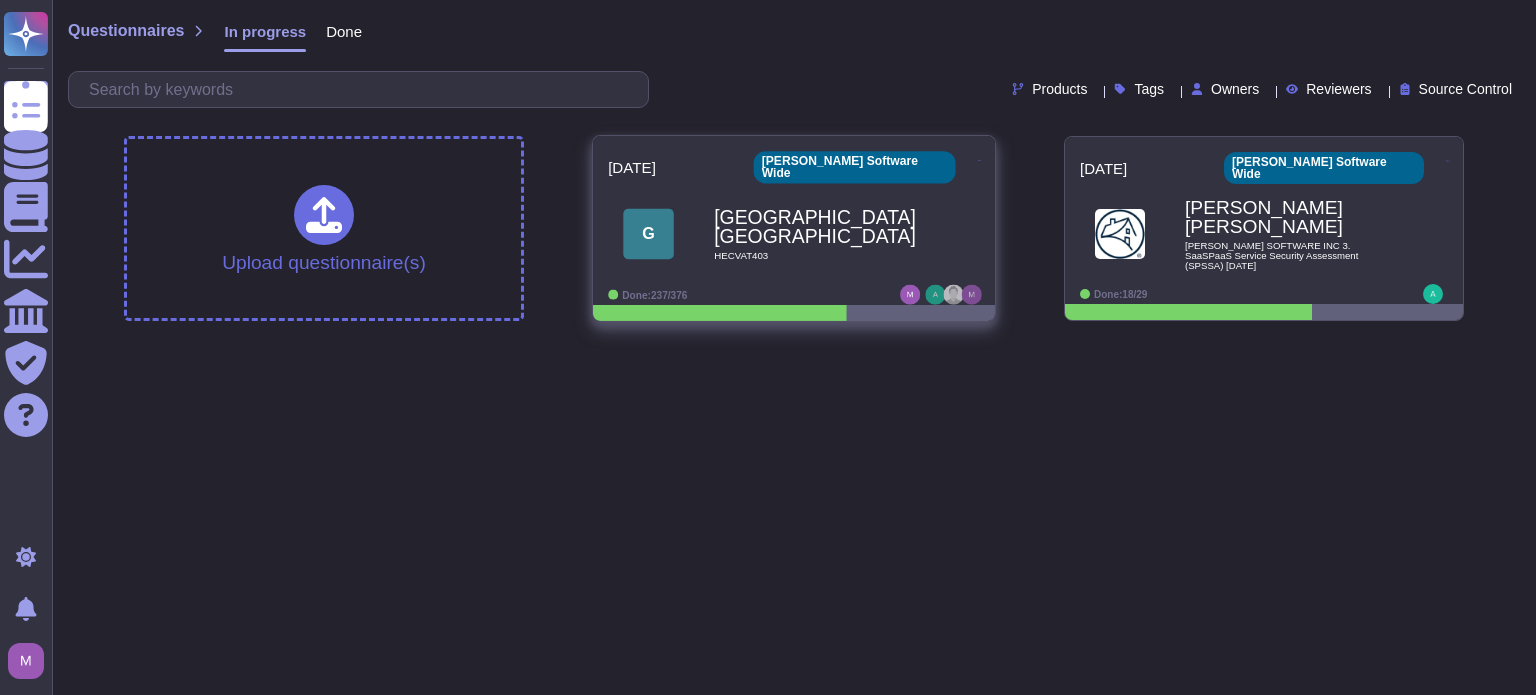 click on "[GEOGRAPHIC_DATA] [GEOGRAPHIC_DATA]" at bounding box center [815, 226] 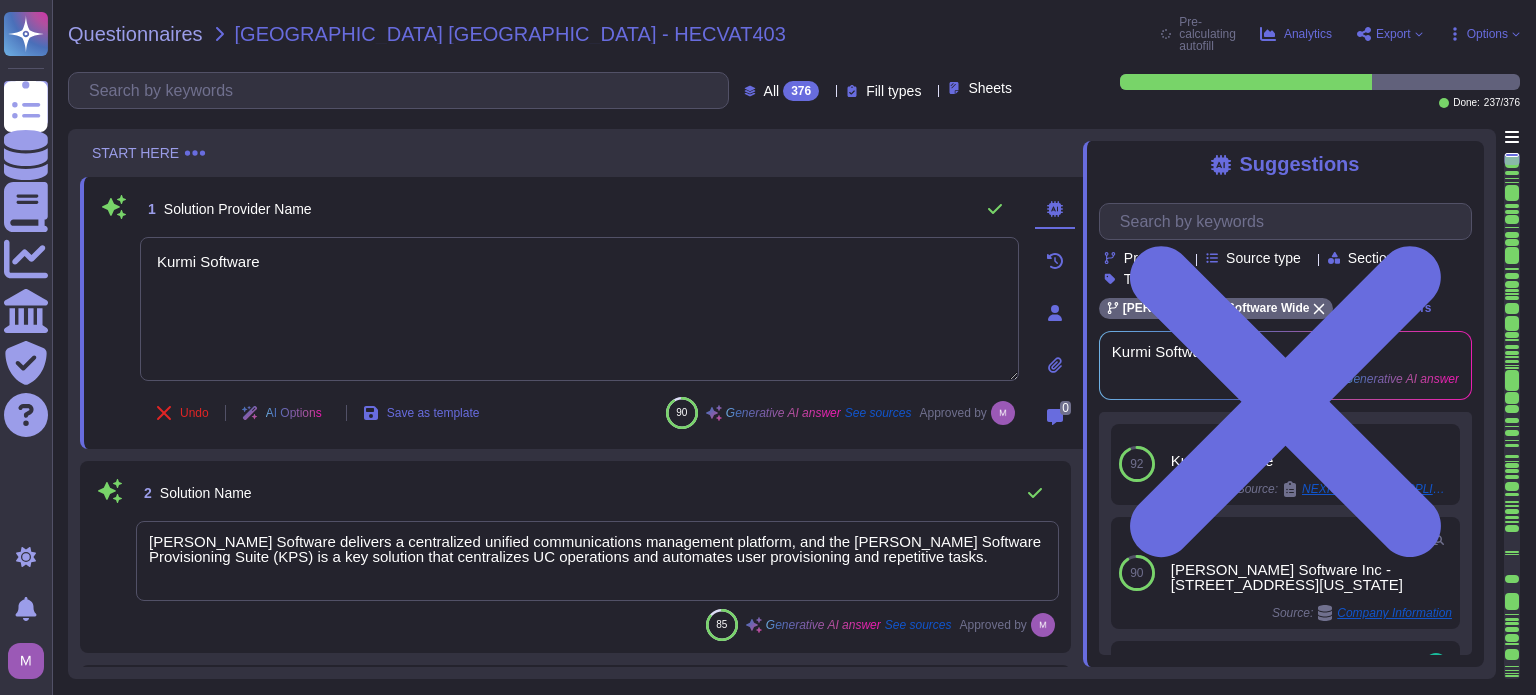 type on "Kurmi Software" 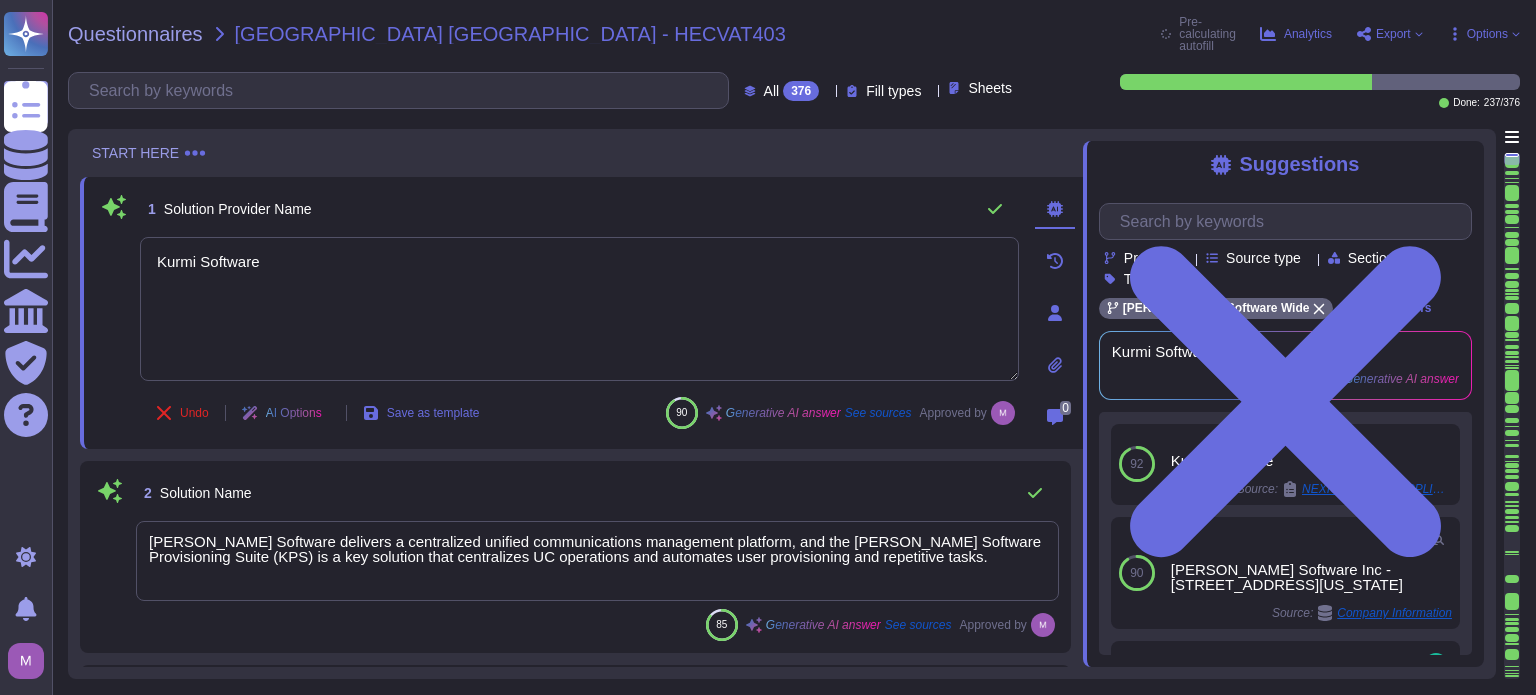 click on "Sheets" at bounding box center [990, 88] 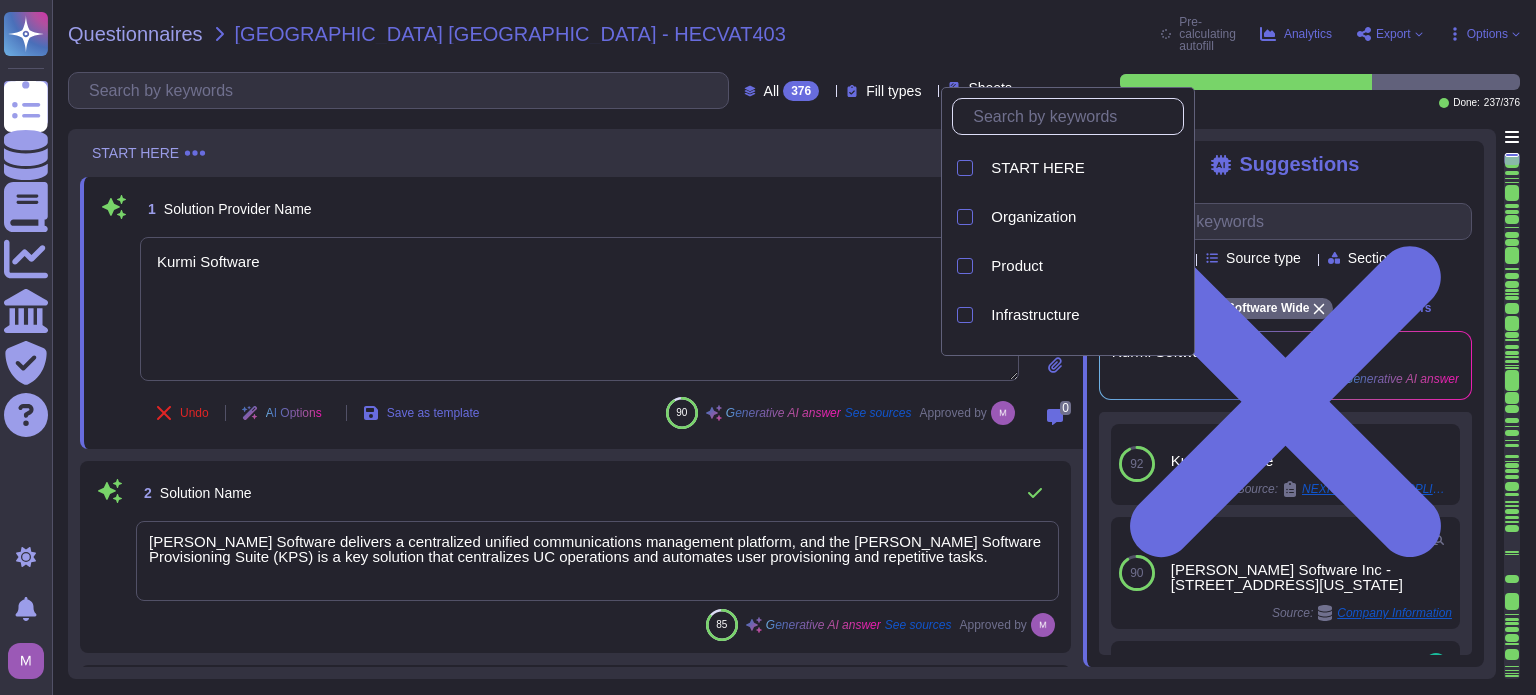 click on "Sheets" at bounding box center [990, 88] 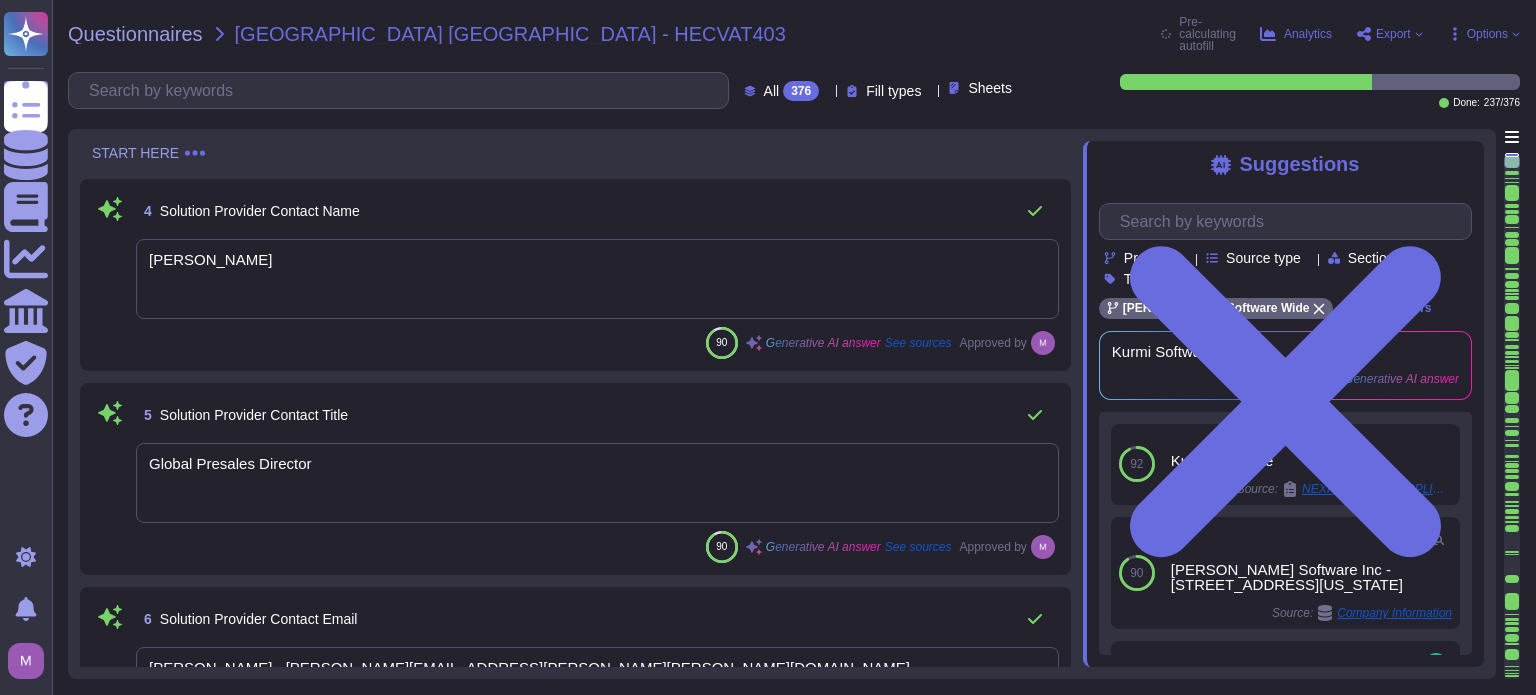 scroll, scrollTop: 903, scrollLeft: 0, axis: vertical 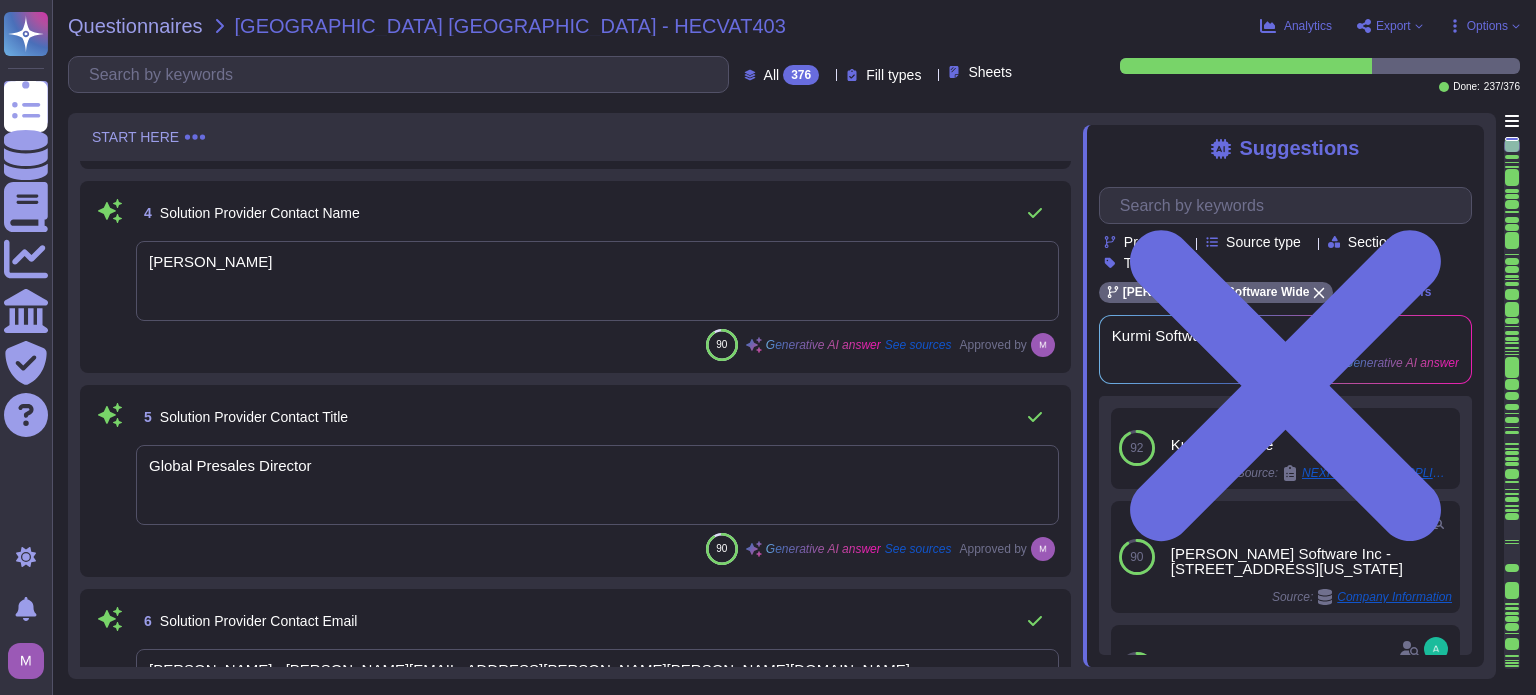 type on "Kurmi Software" 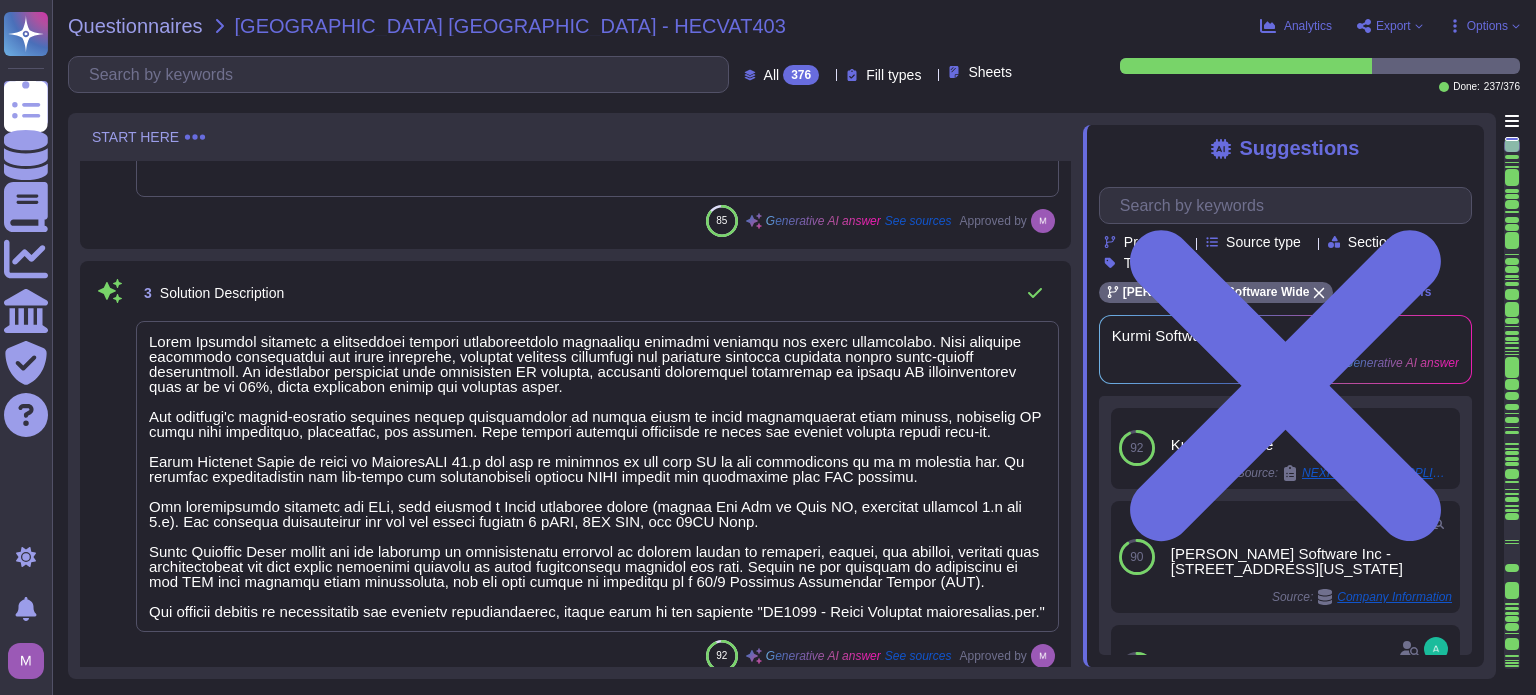 scroll, scrollTop: 0, scrollLeft: 0, axis: both 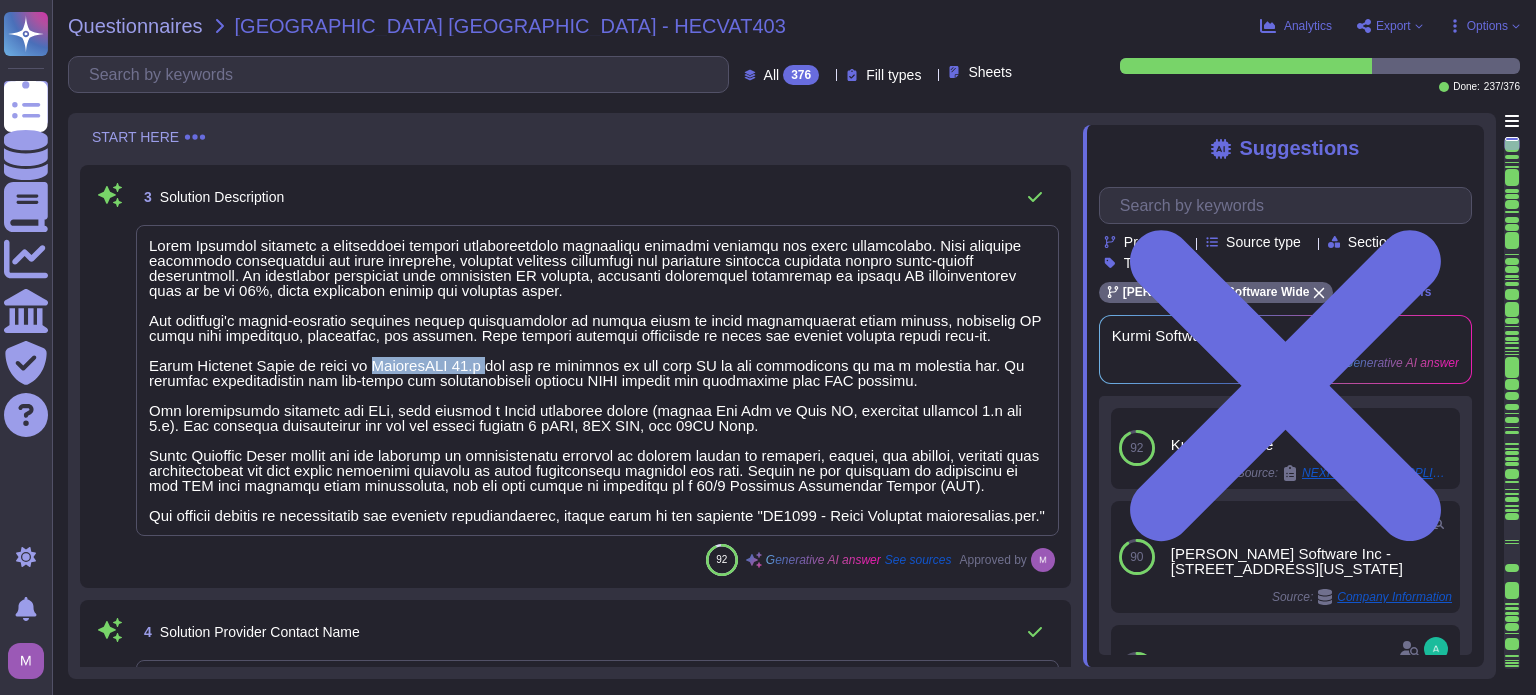 drag, startPoint x: 359, startPoint y: 354, endPoint x: 469, endPoint y: 364, distance: 110.45361 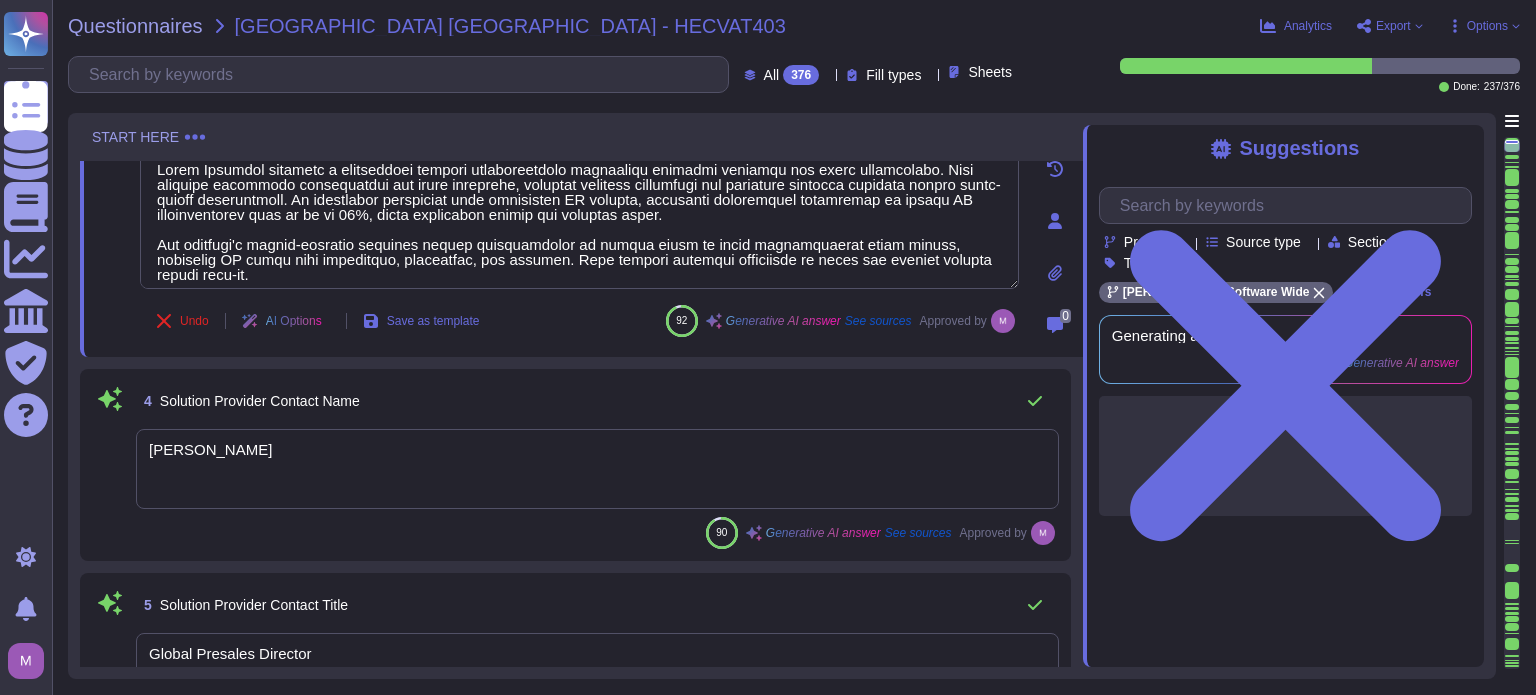 type on "[PERSON_NAME] Software delivers a centralized unified communications management platform designed for large enterprises. This platform automates provisioning and other workflows, enabling granular delegation and enforcing security policies across multi-vendor environments. It integrates seamlessly with enterprise IT systems, utilizing intelligent automation to reduce UC administration time by up to 80%, while minimizing errors and security risks.
The platform's vendor-agnostic approach allows organizations to remain agile as their communication needs evolve, providing IT teams with confidence, efficiency, and control. This ensures seamless management of users and systems without vendor lock-in.
[PERSON_NAME] Software Suite is built on PostgreSQL 12.x and can be deployed on the same VM as the application or on a separate one. It supports authentication for end-users and administrators through LDAP systems and integrates with SSO systems.
The architecture requires two VMs, each running a Linux operating system (either ..." 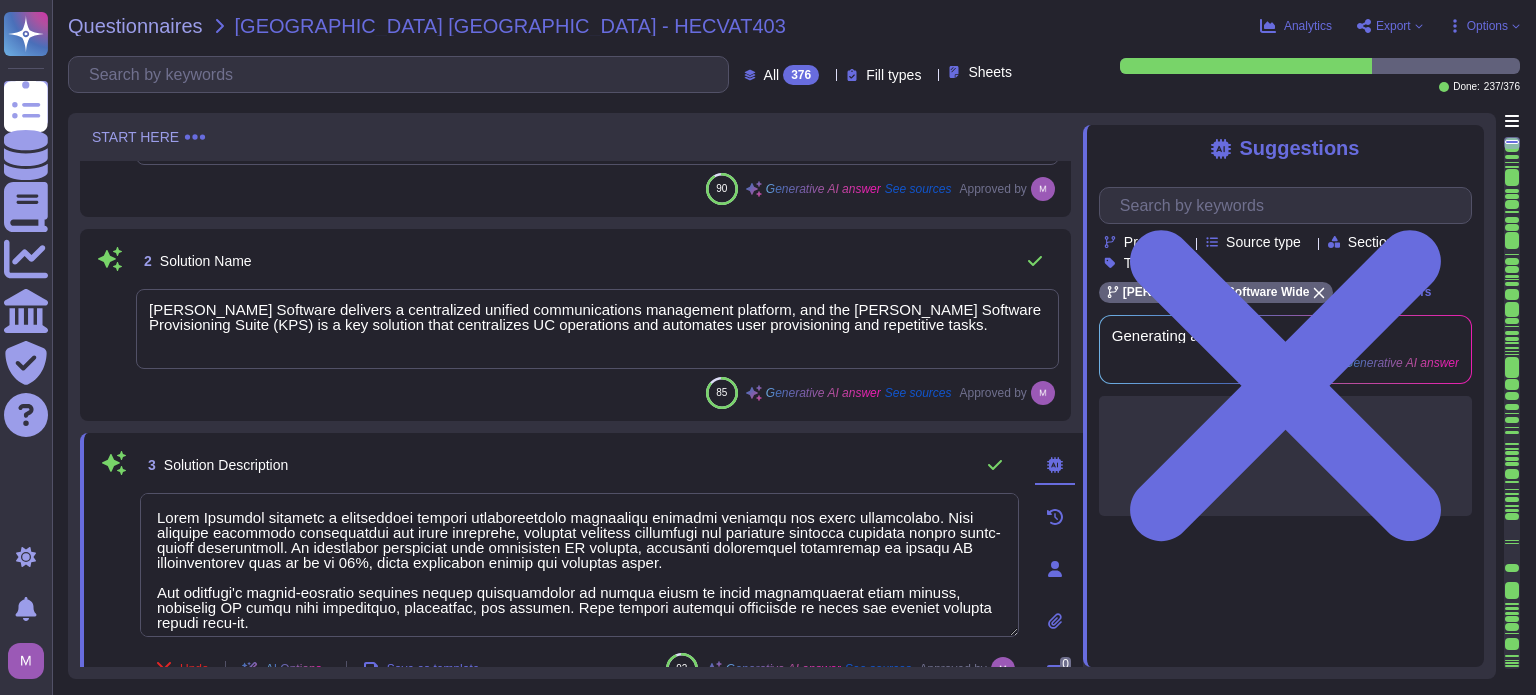 scroll, scrollTop: 136, scrollLeft: 0, axis: vertical 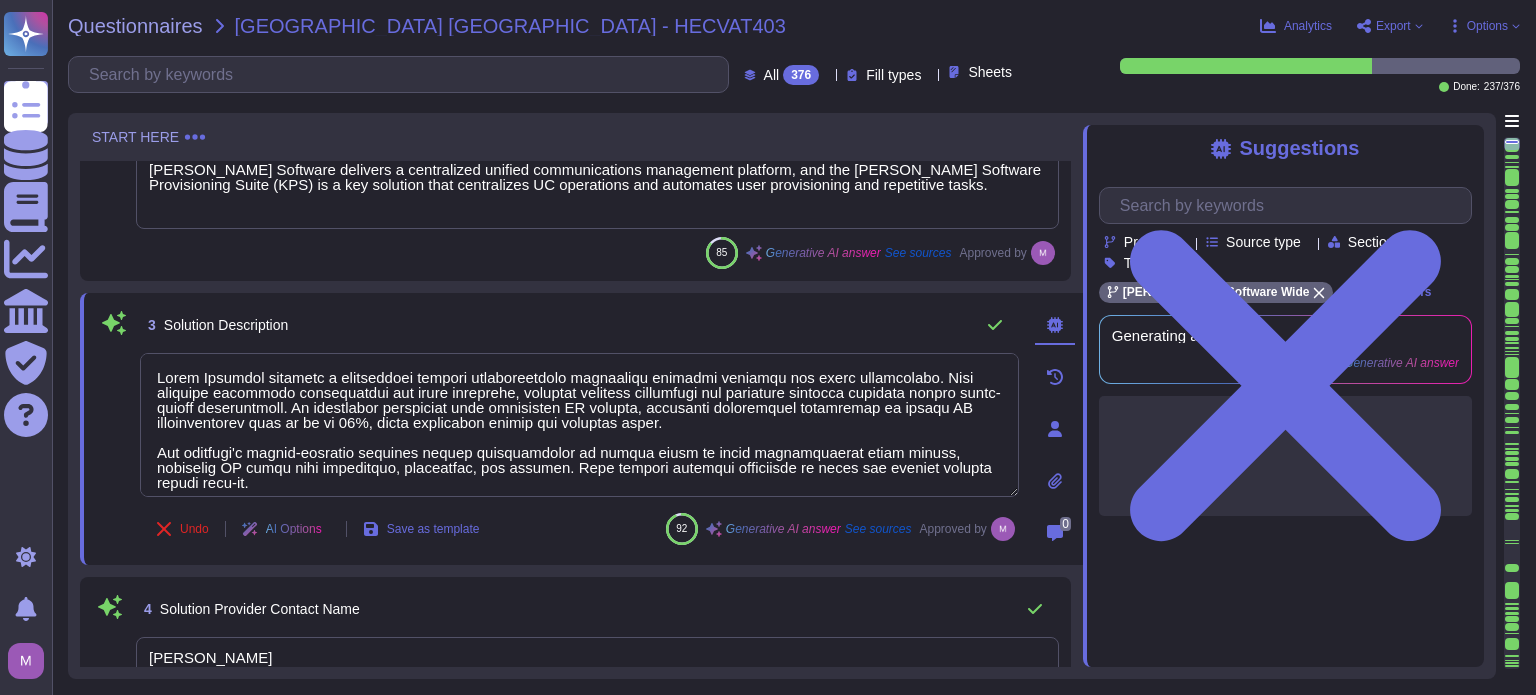 click on "3 Solution Description Undo AI Options Save as template 92 Generative AI answer See sources Approved by" at bounding box center [557, 429] 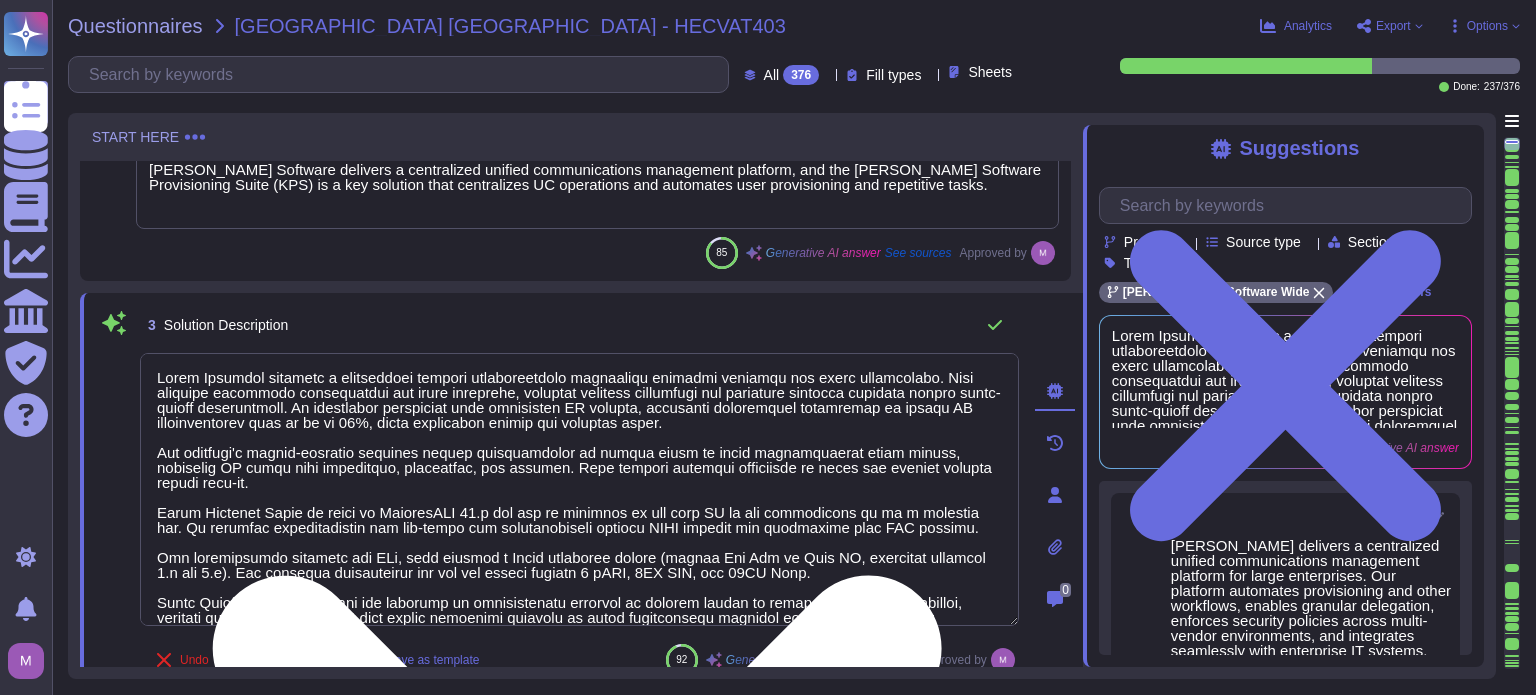 drag, startPoint x: 1013, startPoint y: 490, endPoint x: 1001, endPoint y: 621, distance: 131.54848 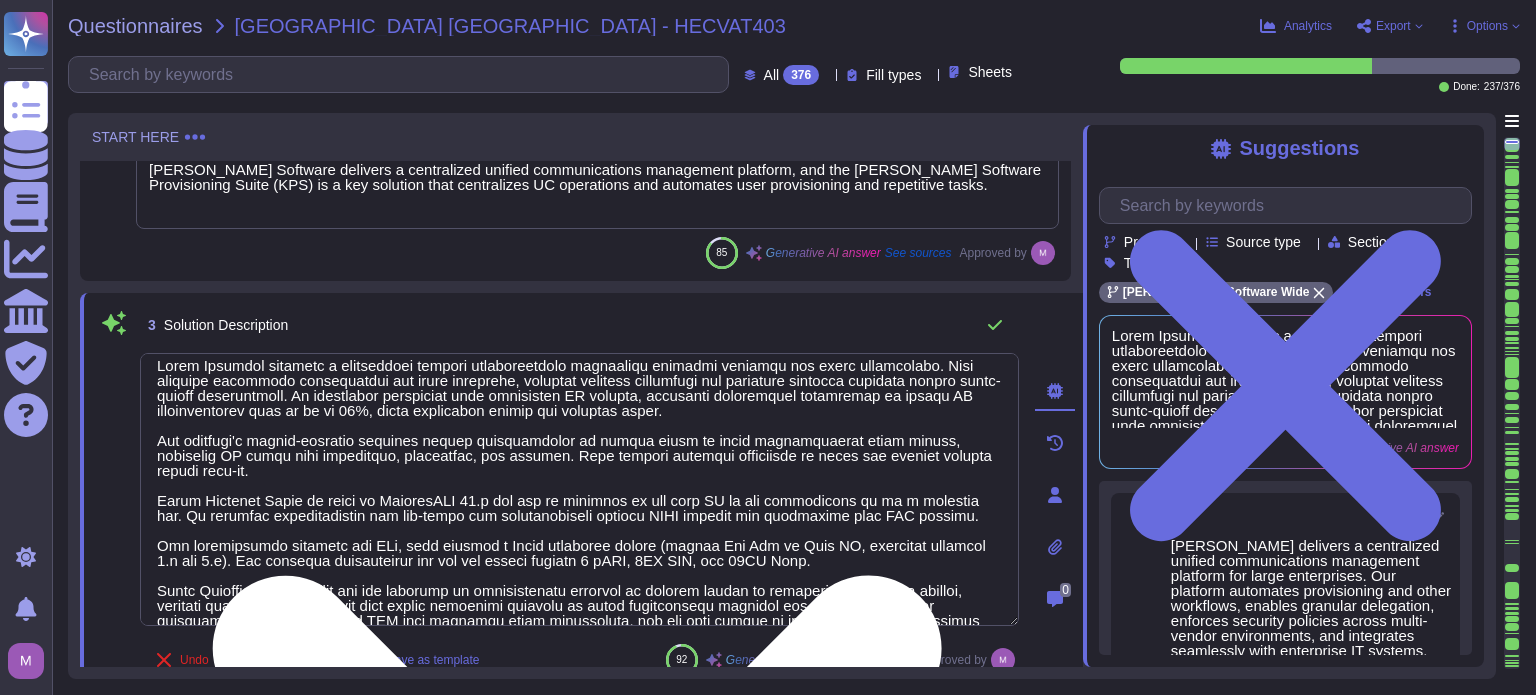 scroll, scrollTop: 11, scrollLeft: 0, axis: vertical 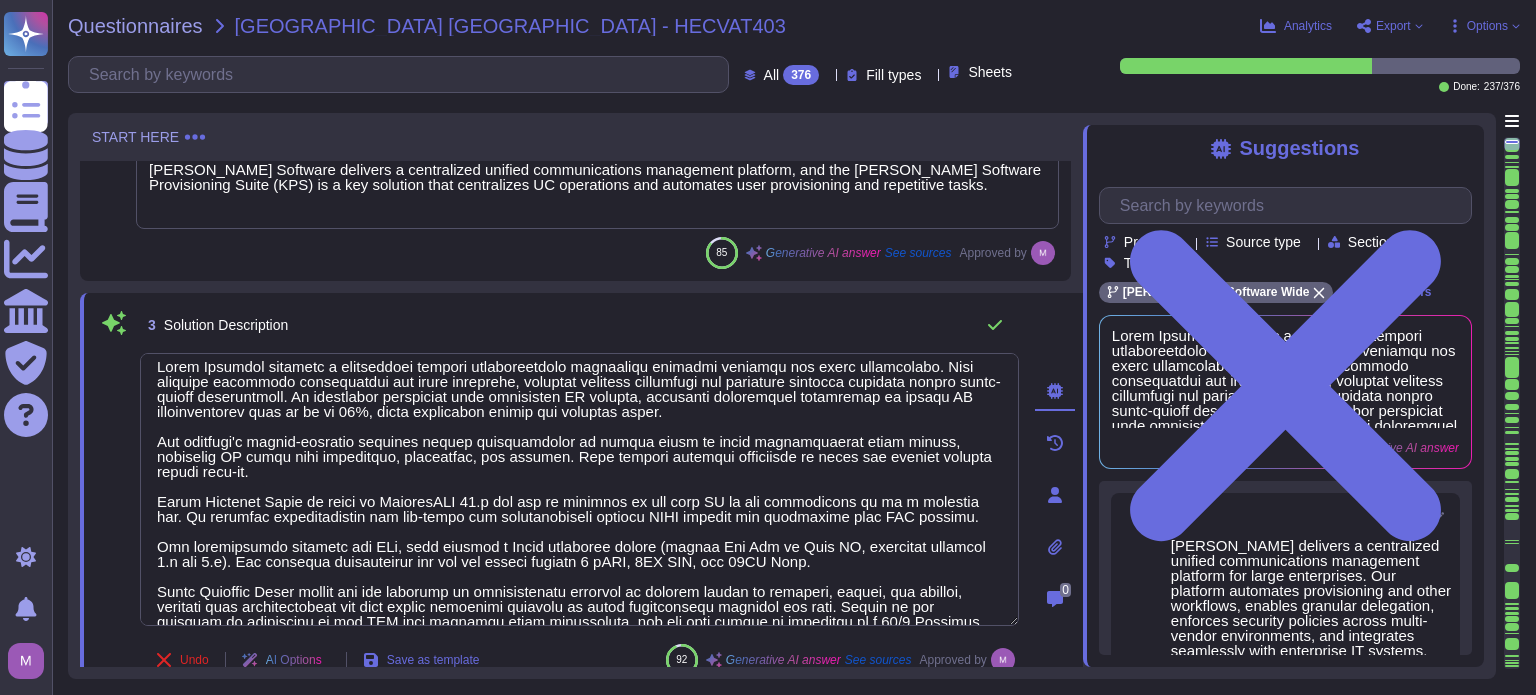 click on "AI Options" at bounding box center (294, 660) 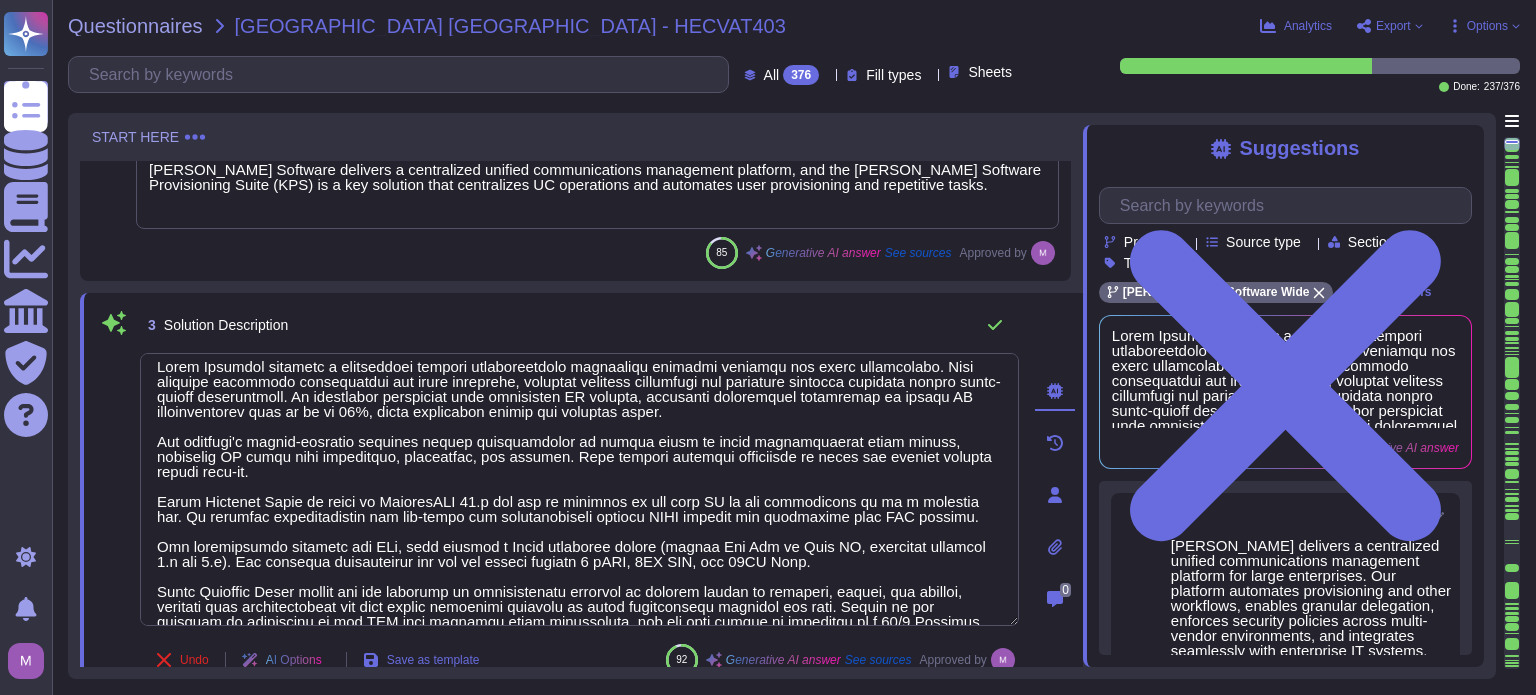 click at bounding box center [114, 490] 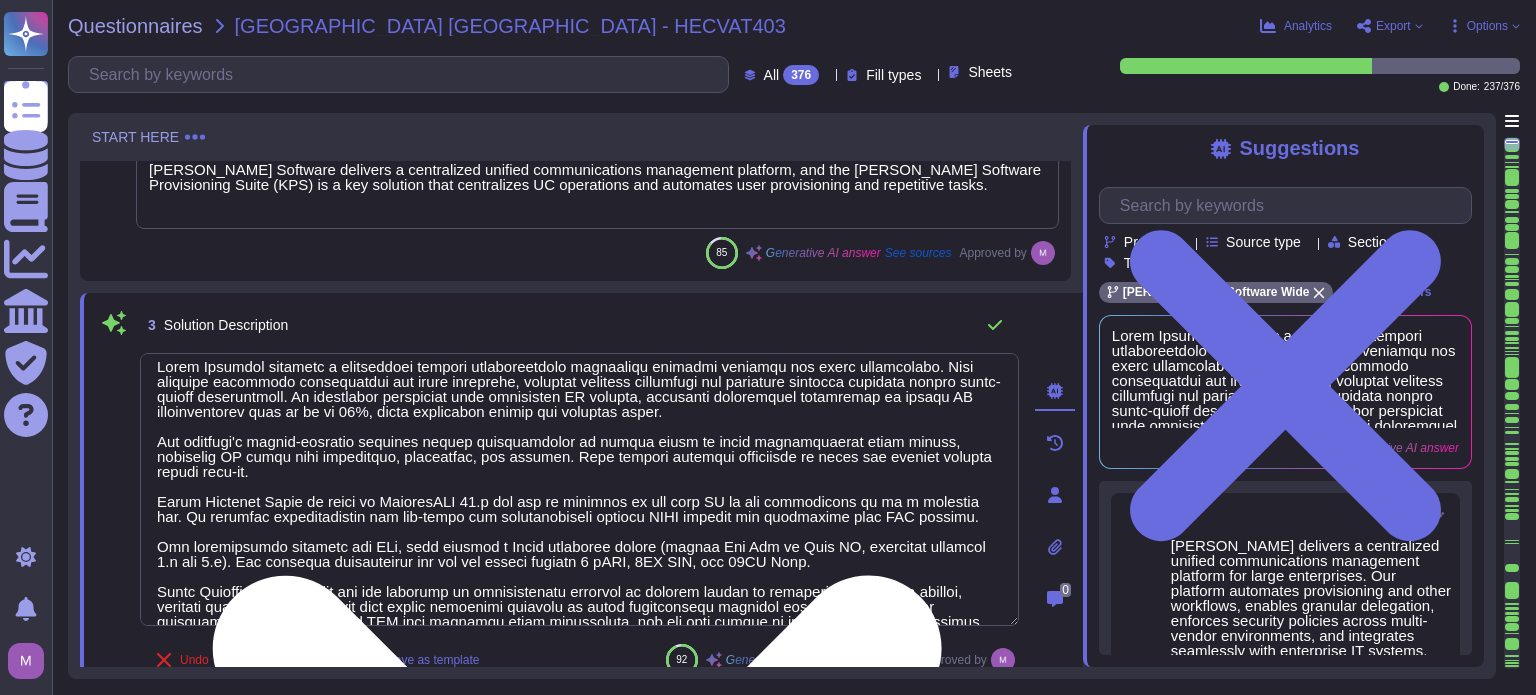 drag, startPoint x: 366, startPoint y: 499, endPoint x: 771, endPoint y: 575, distance: 412.06918 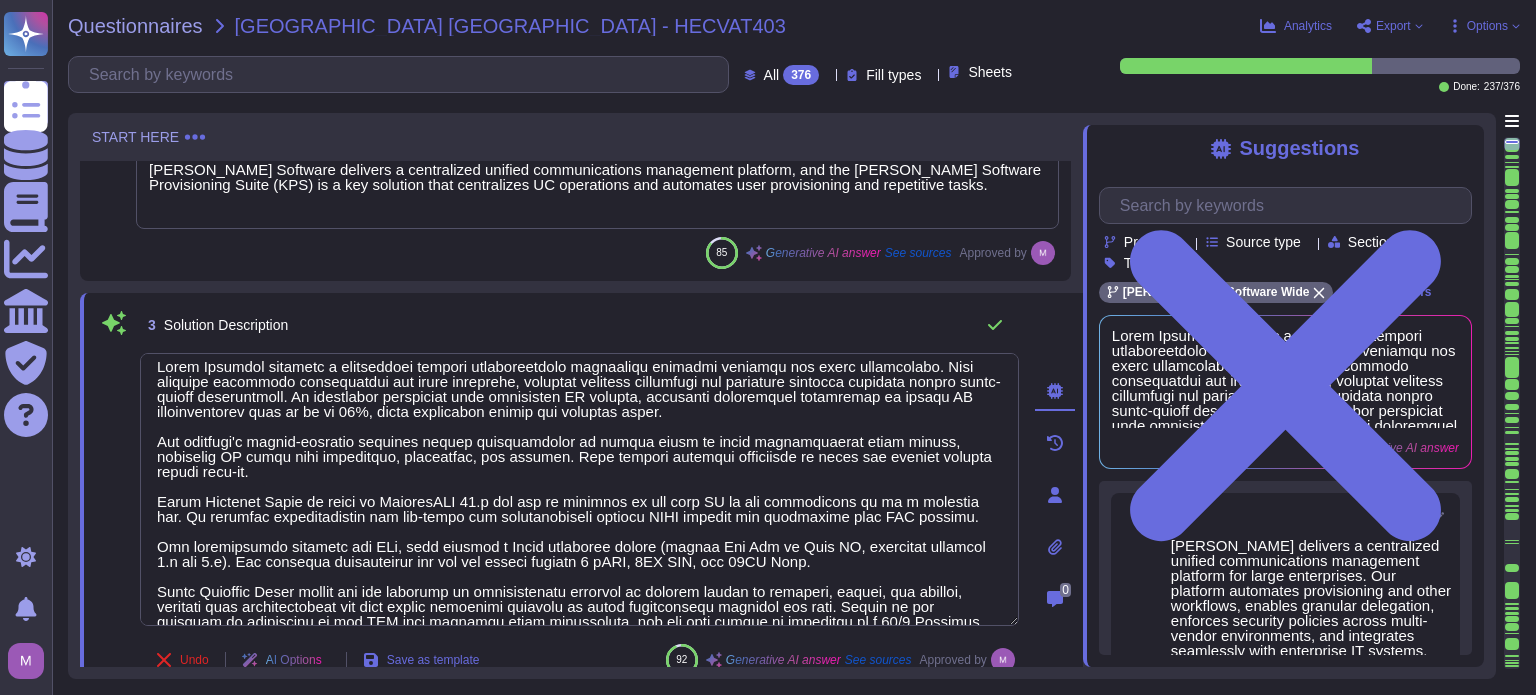 click at bounding box center [114, 490] 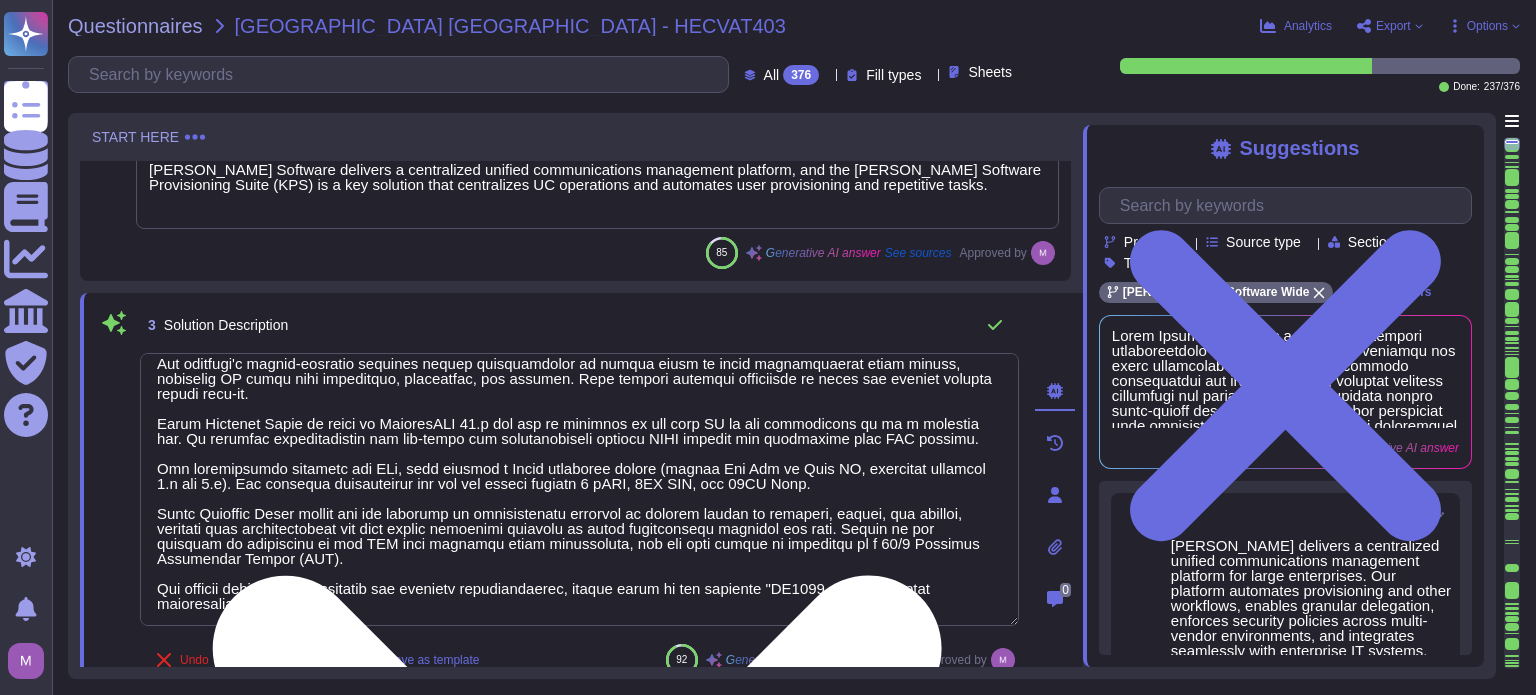 scroll, scrollTop: 90, scrollLeft: 0, axis: vertical 